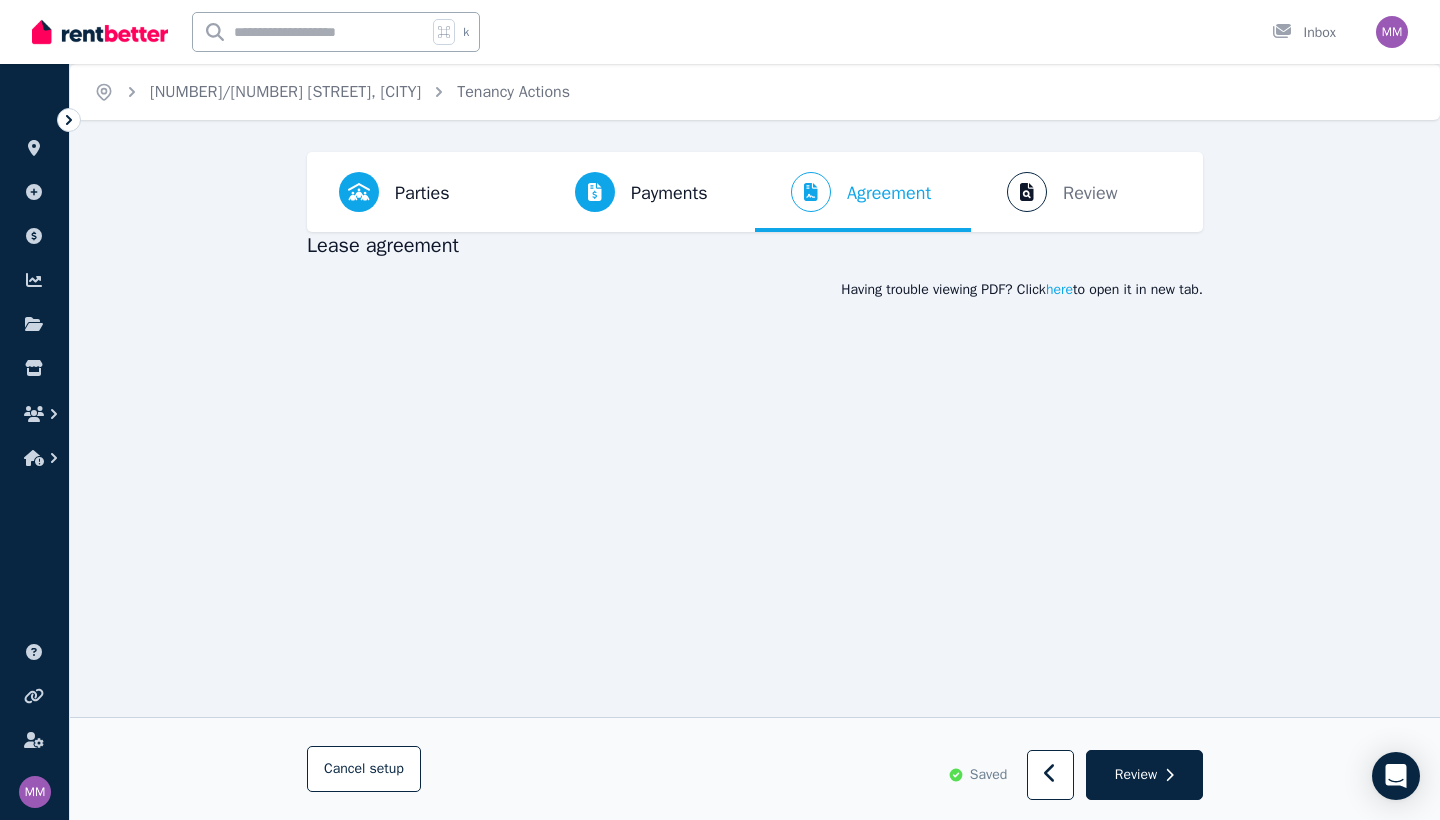 scroll, scrollTop: 0, scrollLeft: 0, axis: both 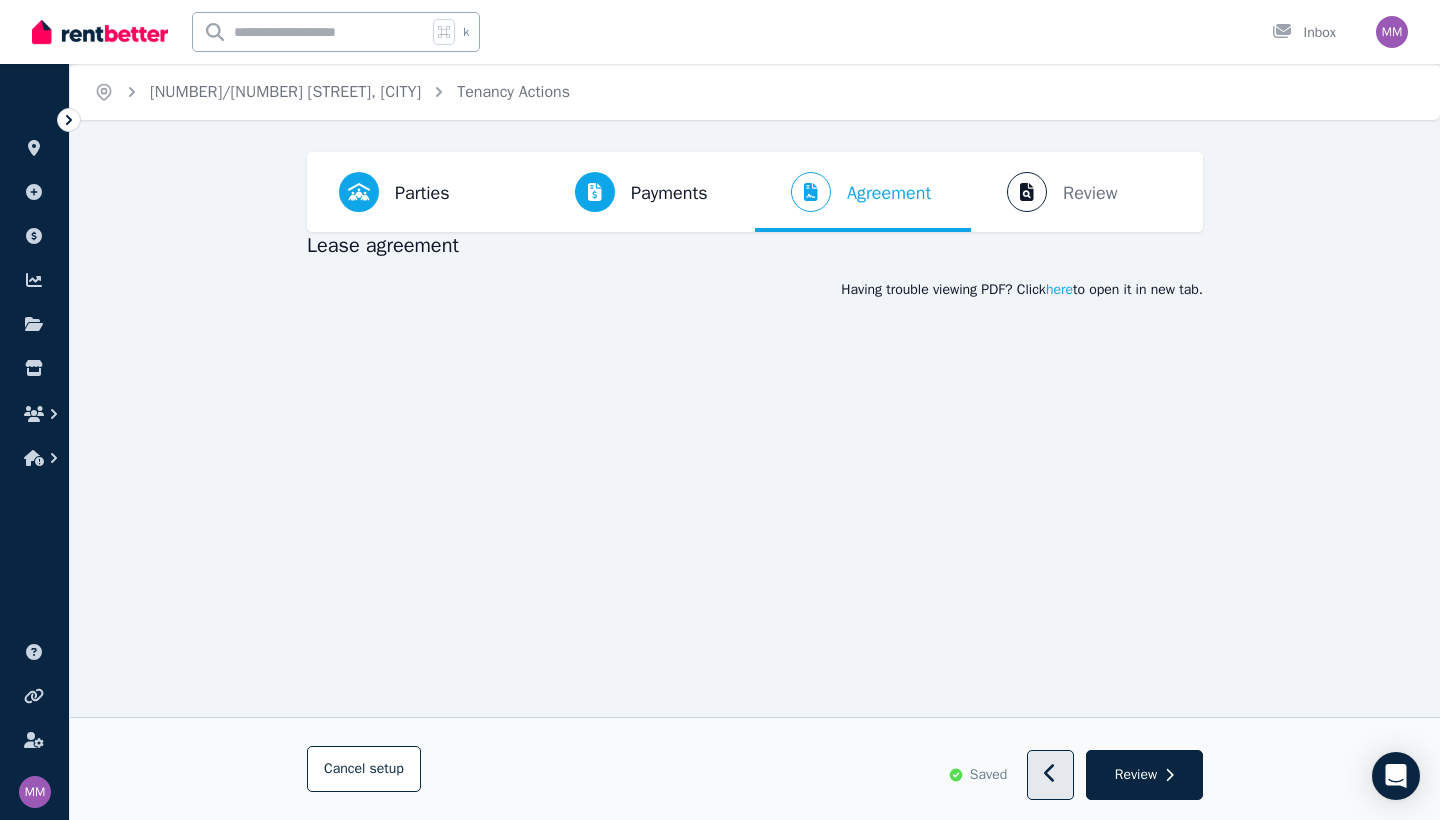 click 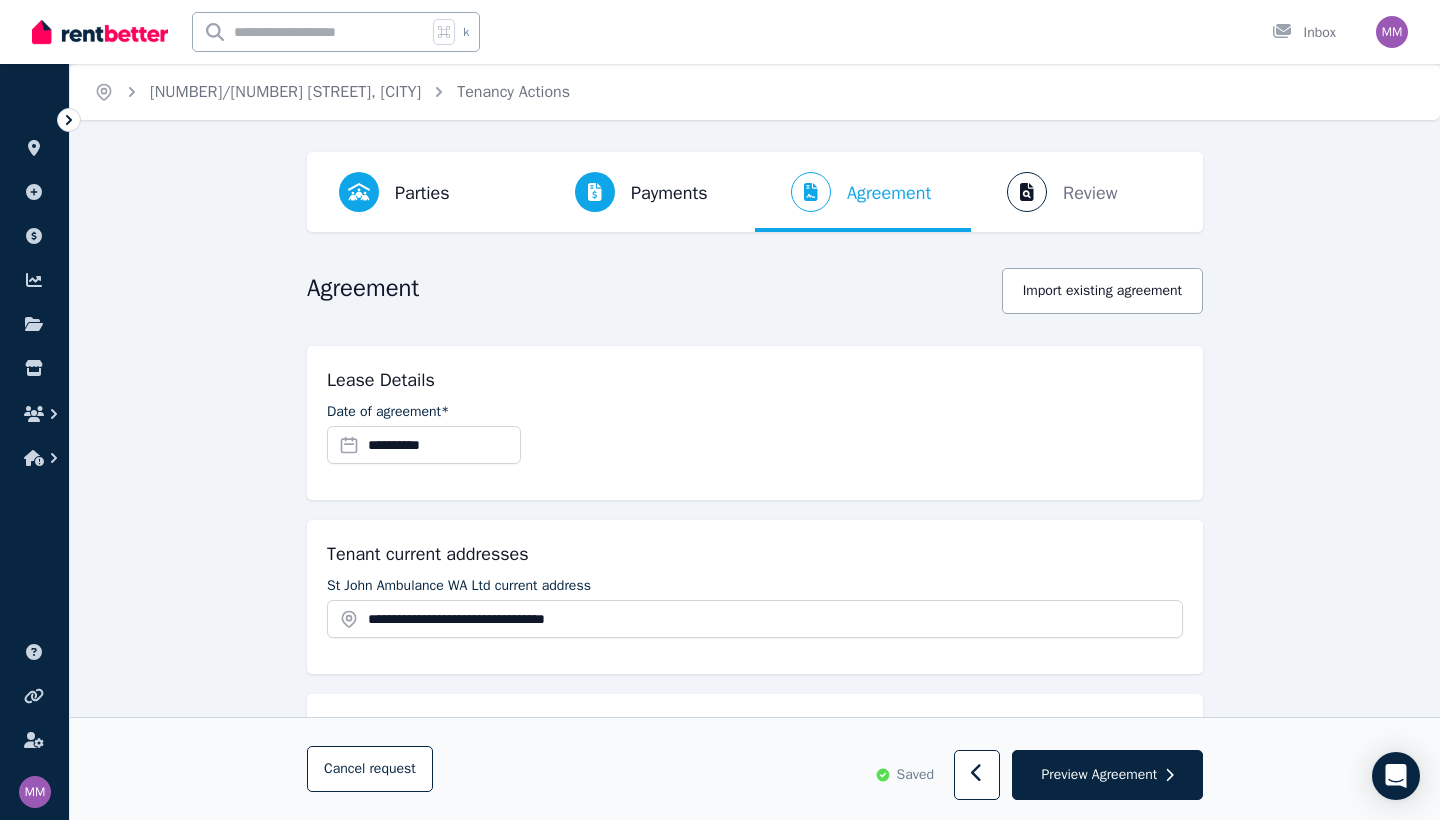 scroll, scrollTop: 0, scrollLeft: 0, axis: both 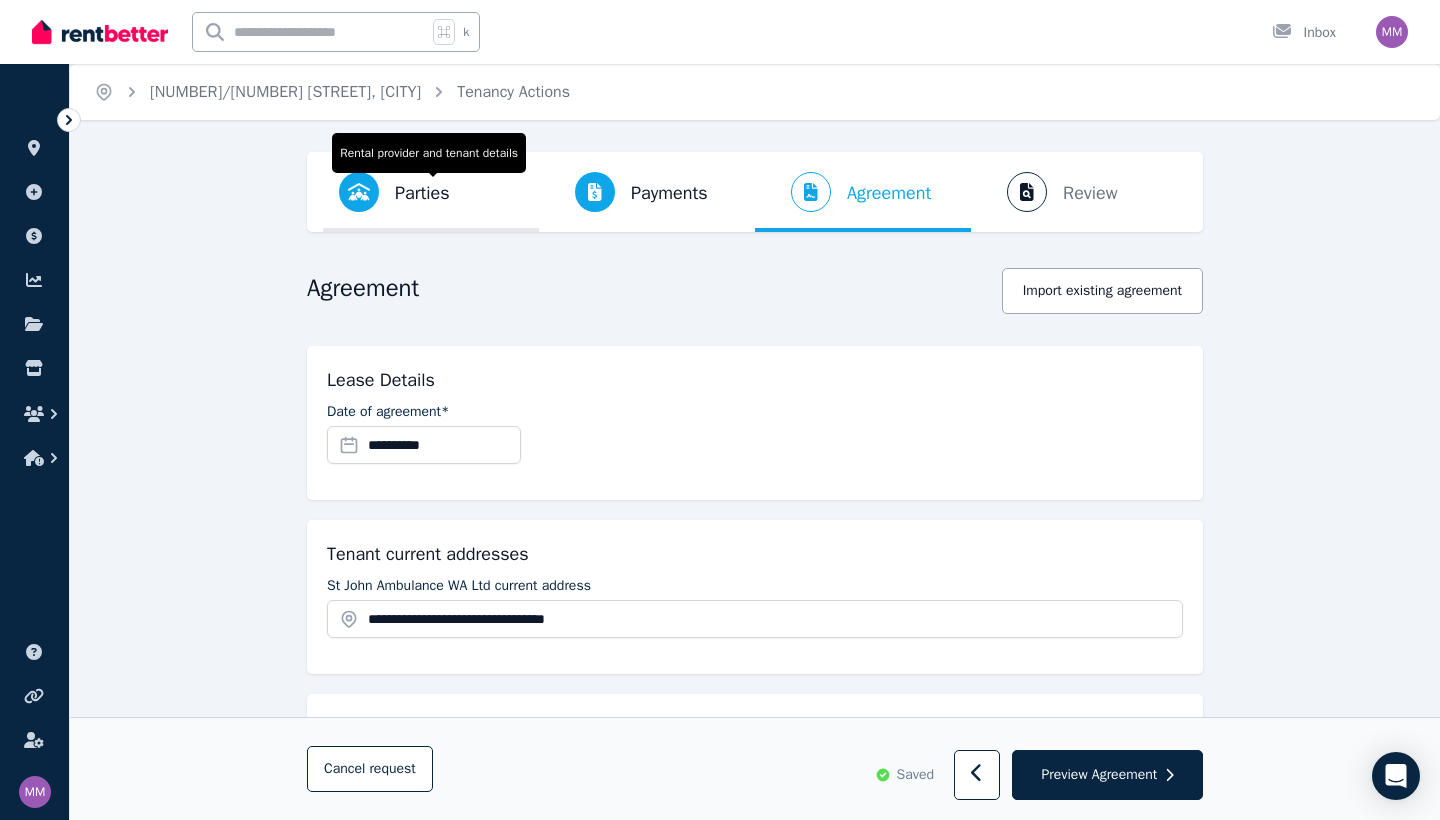 click on "Parties" at bounding box center (422, 193) 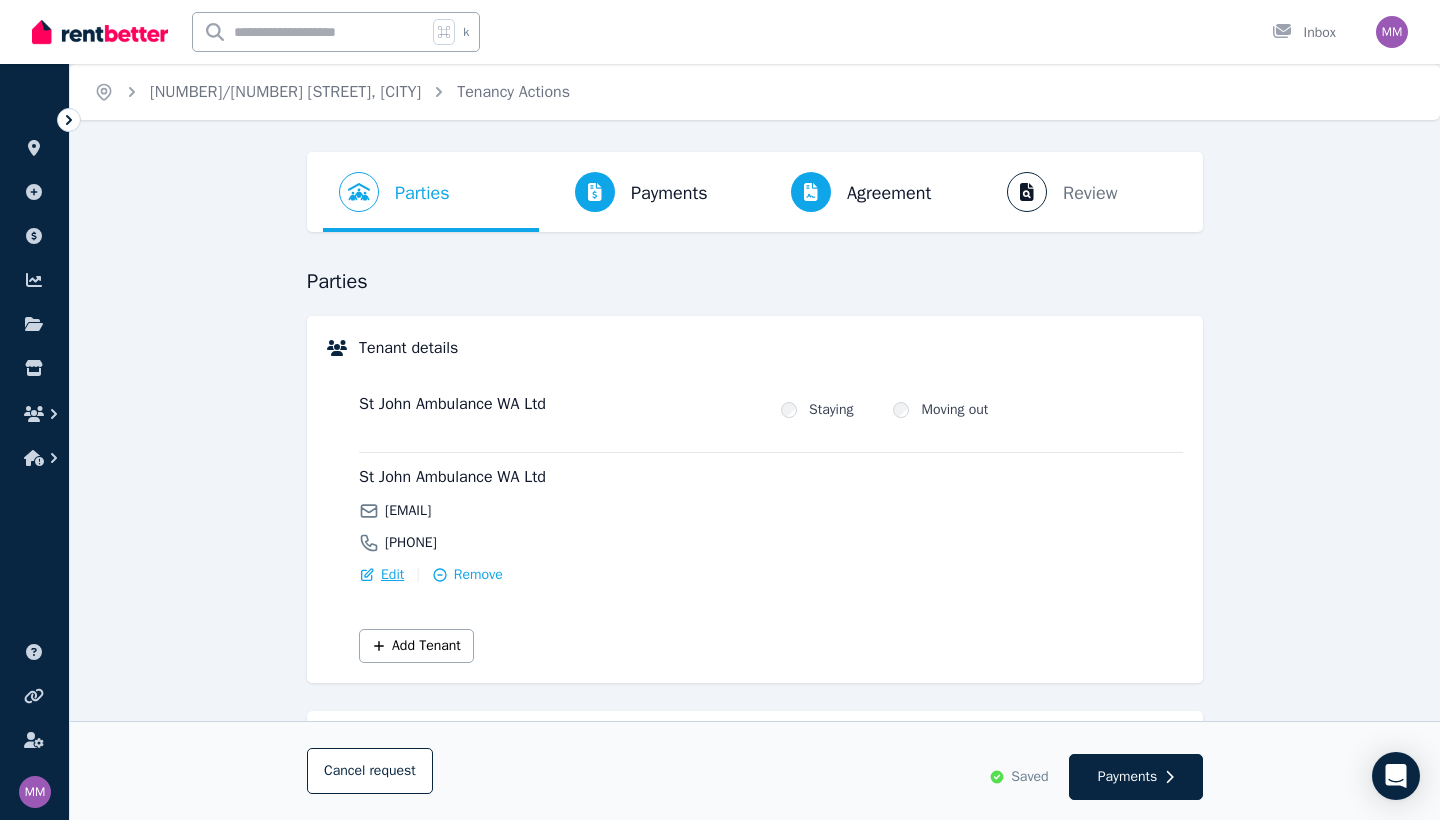 click on "Edit" at bounding box center (392, 575) 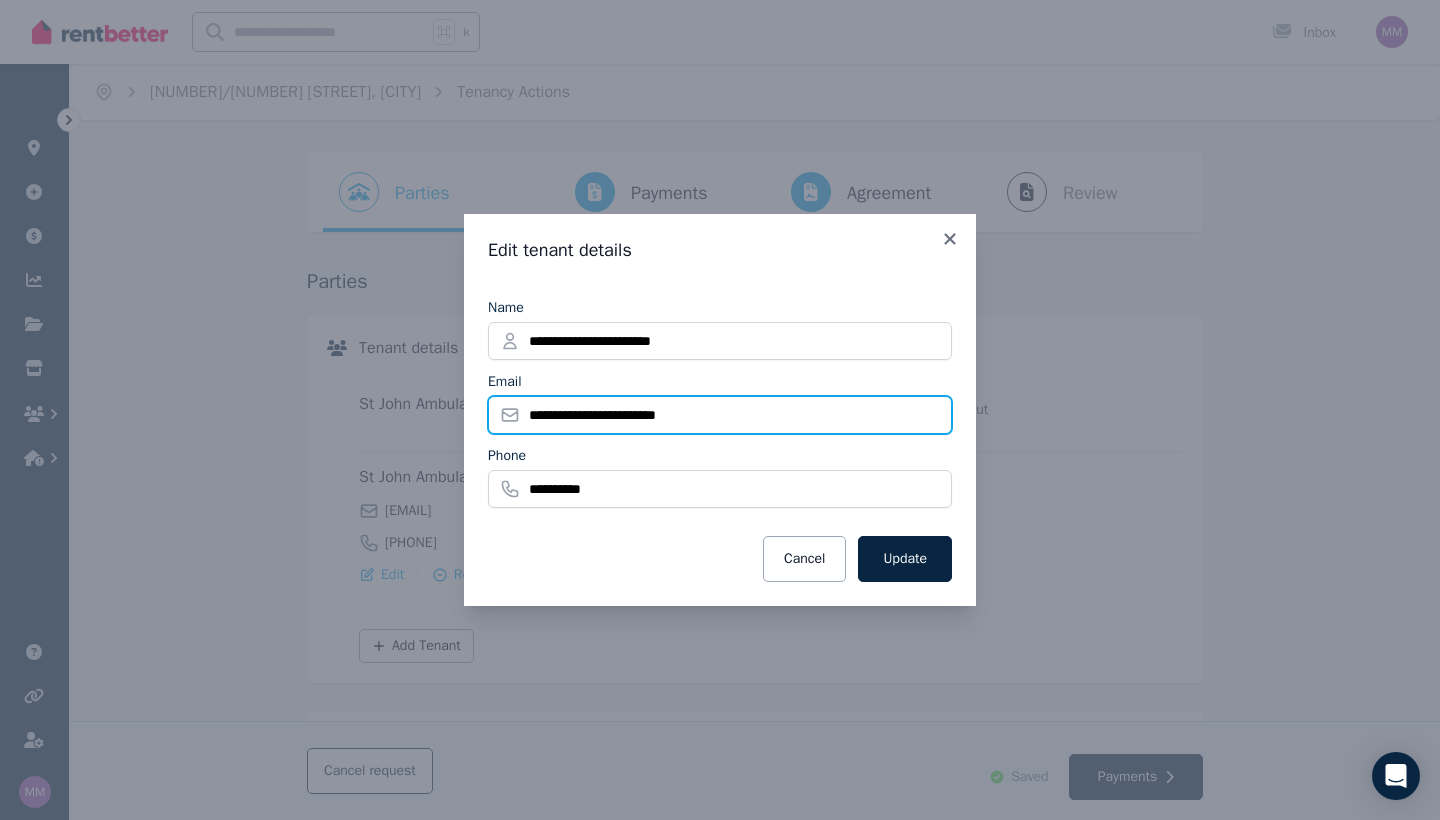 drag, startPoint x: 736, startPoint y: 418, endPoint x: 522, endPoint y: 415, distance: 214.02103 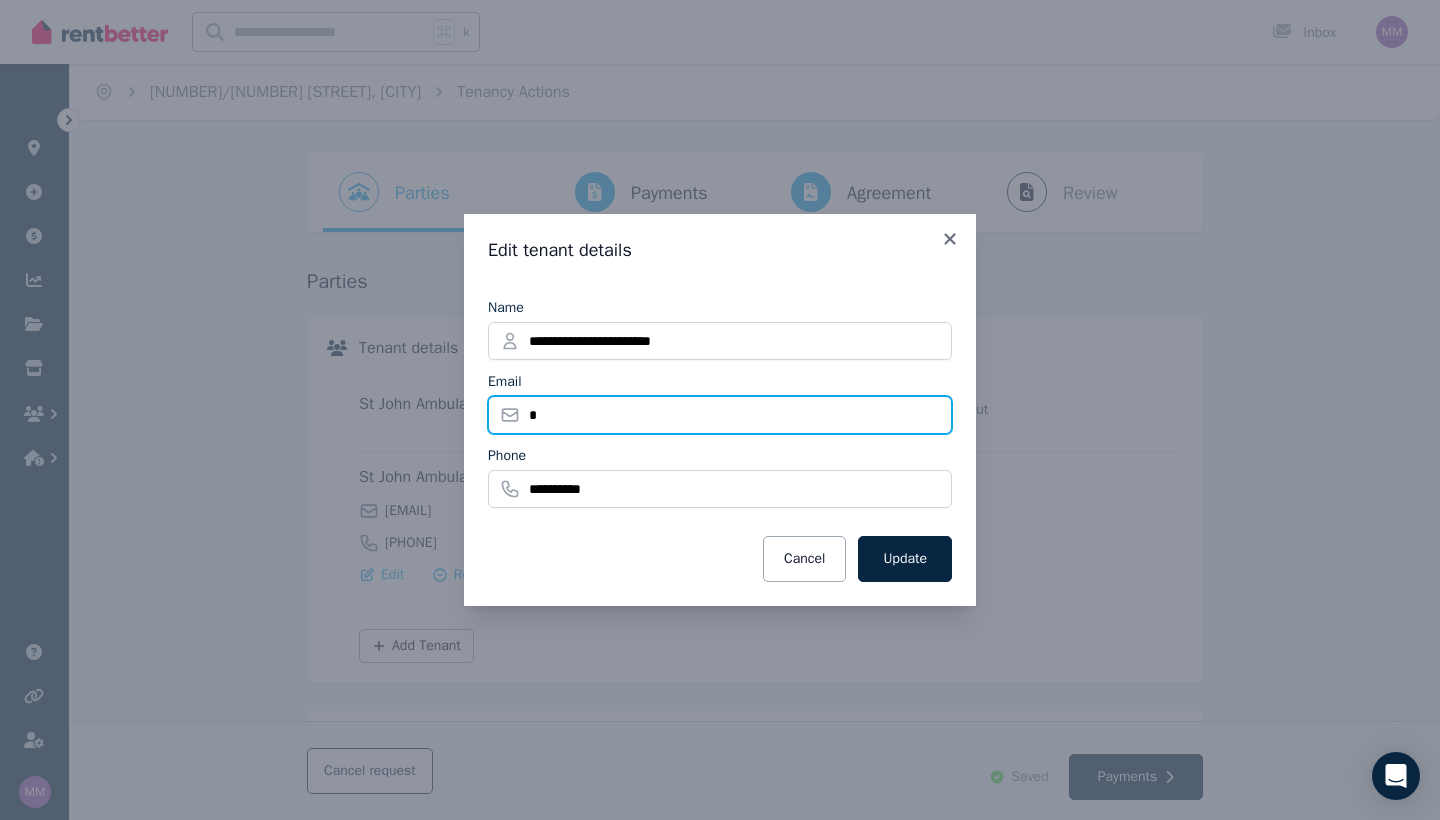 type on "**" 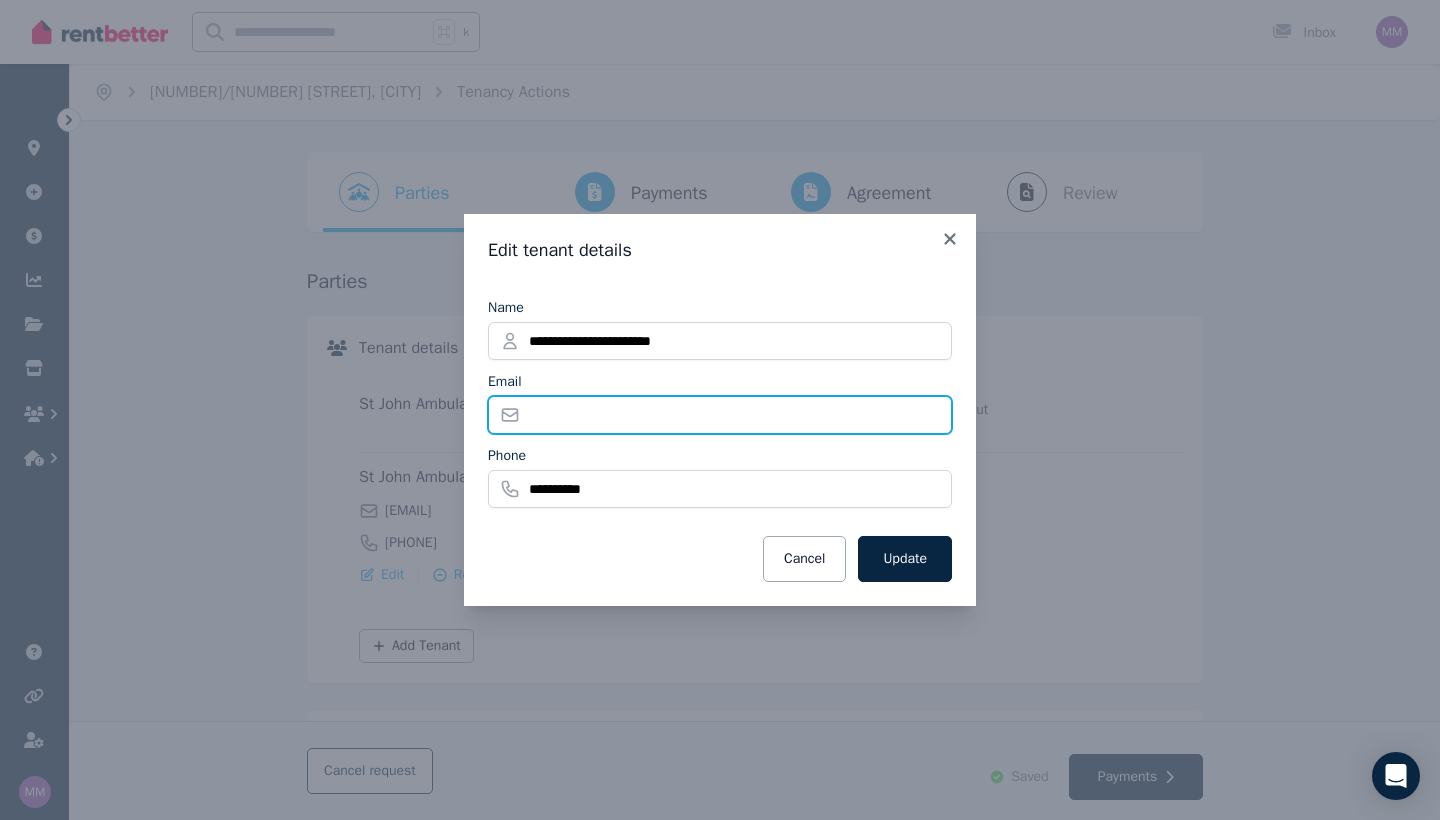 type on "**********" 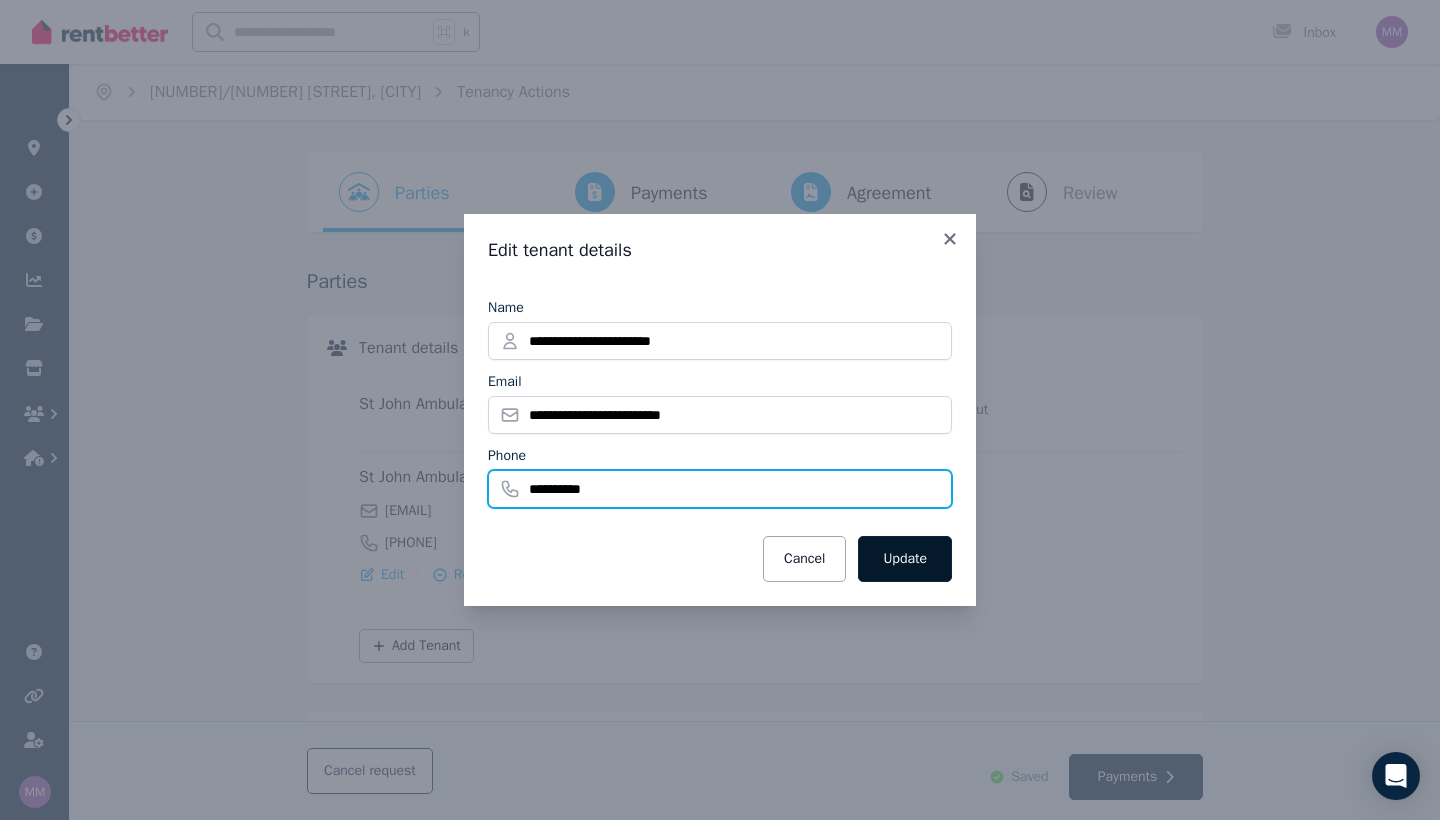 type on "**********" 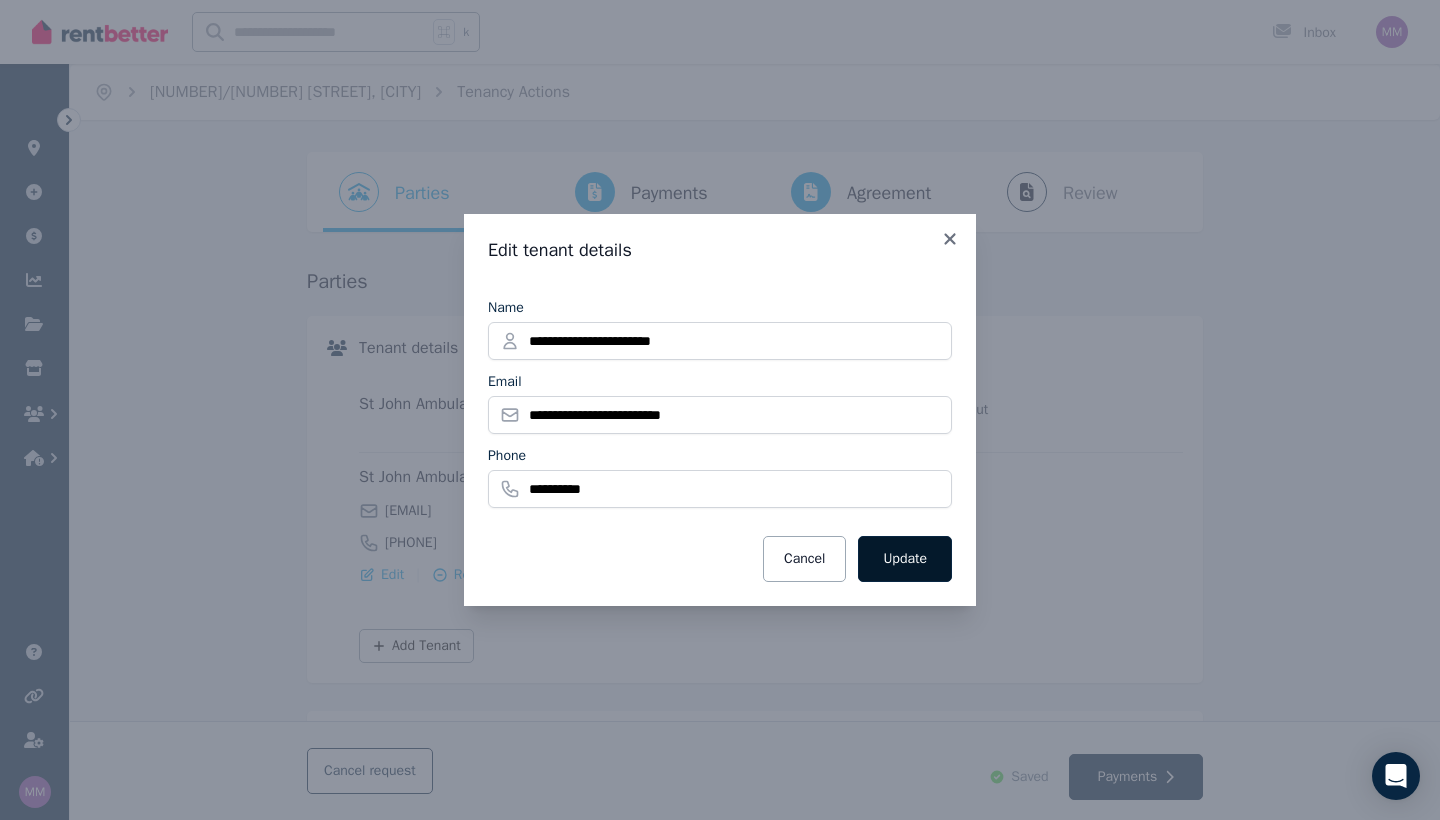click on "Update" at bounding box center [905, 559] 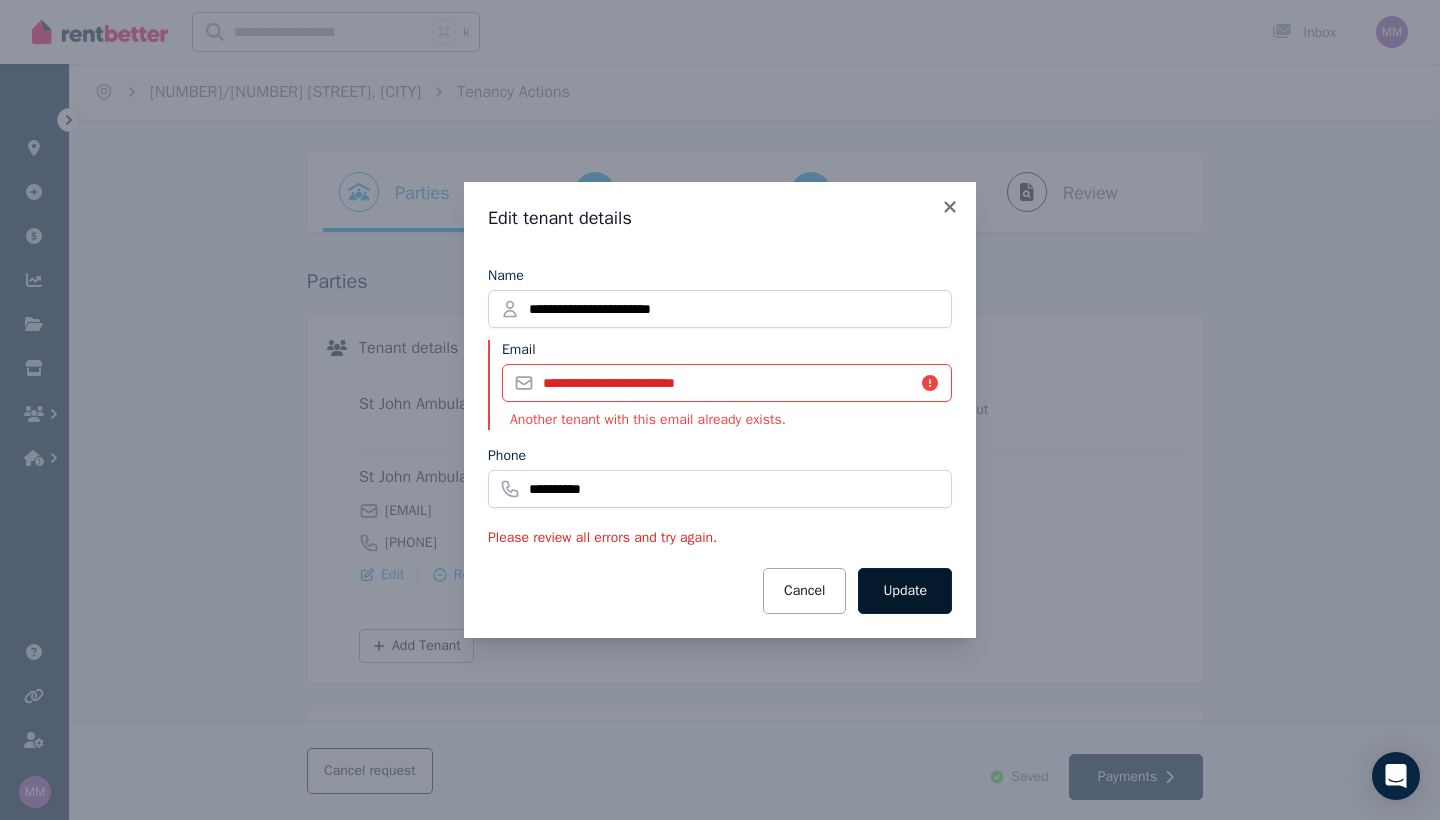 click on "Update" at bounding box center [905, 591] 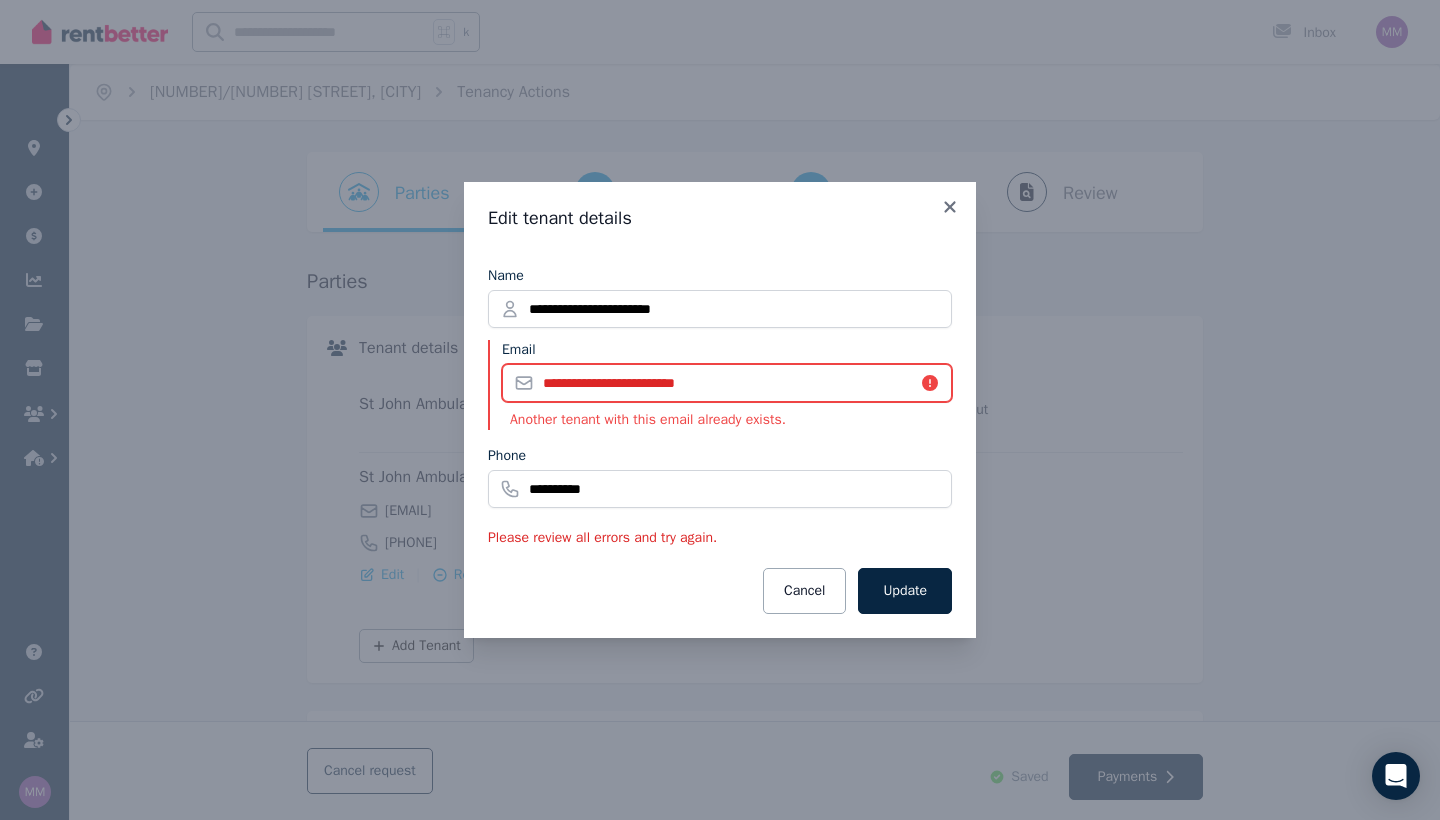 click on "**********" at bounding box center (727, 383) 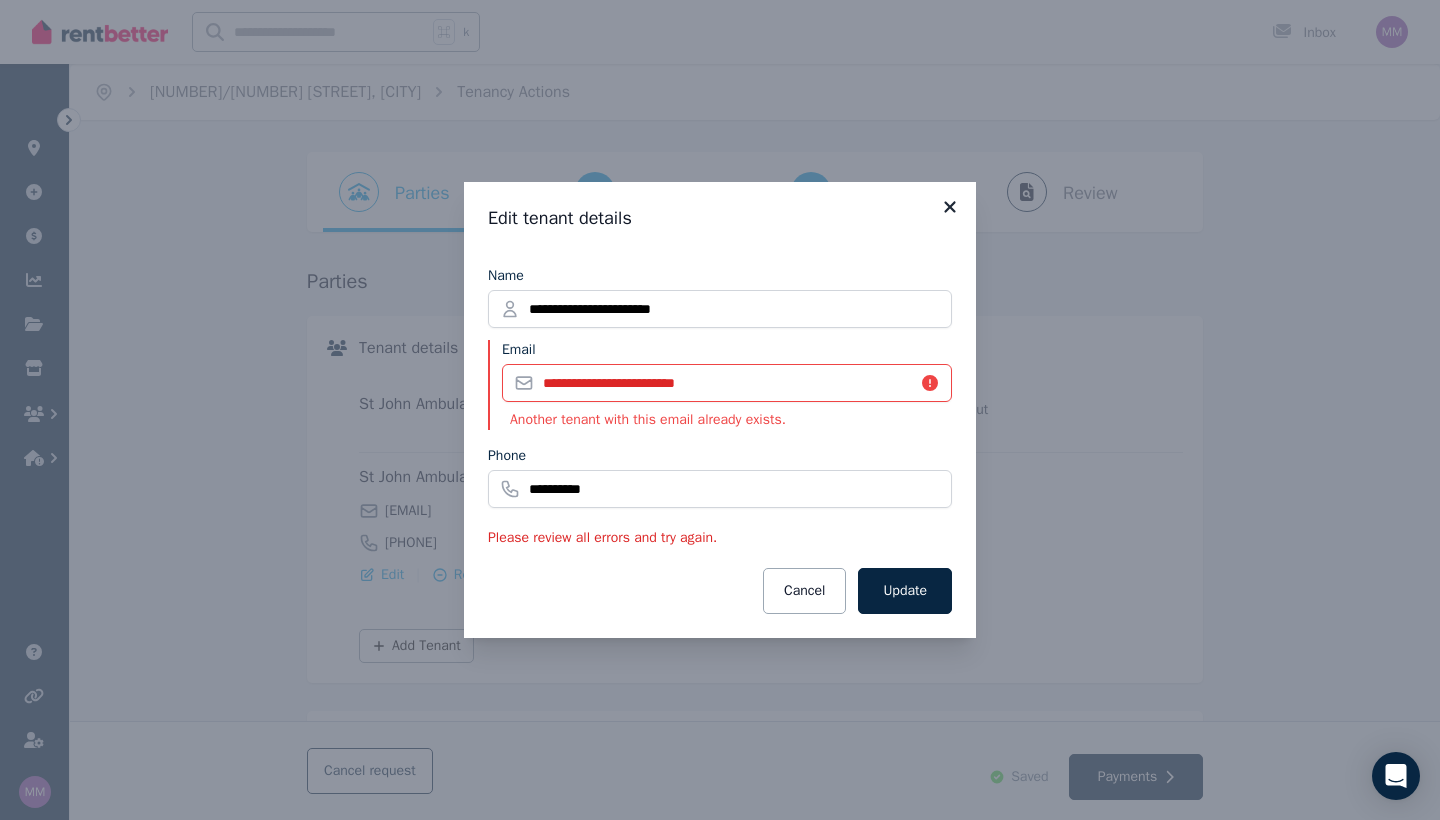 click 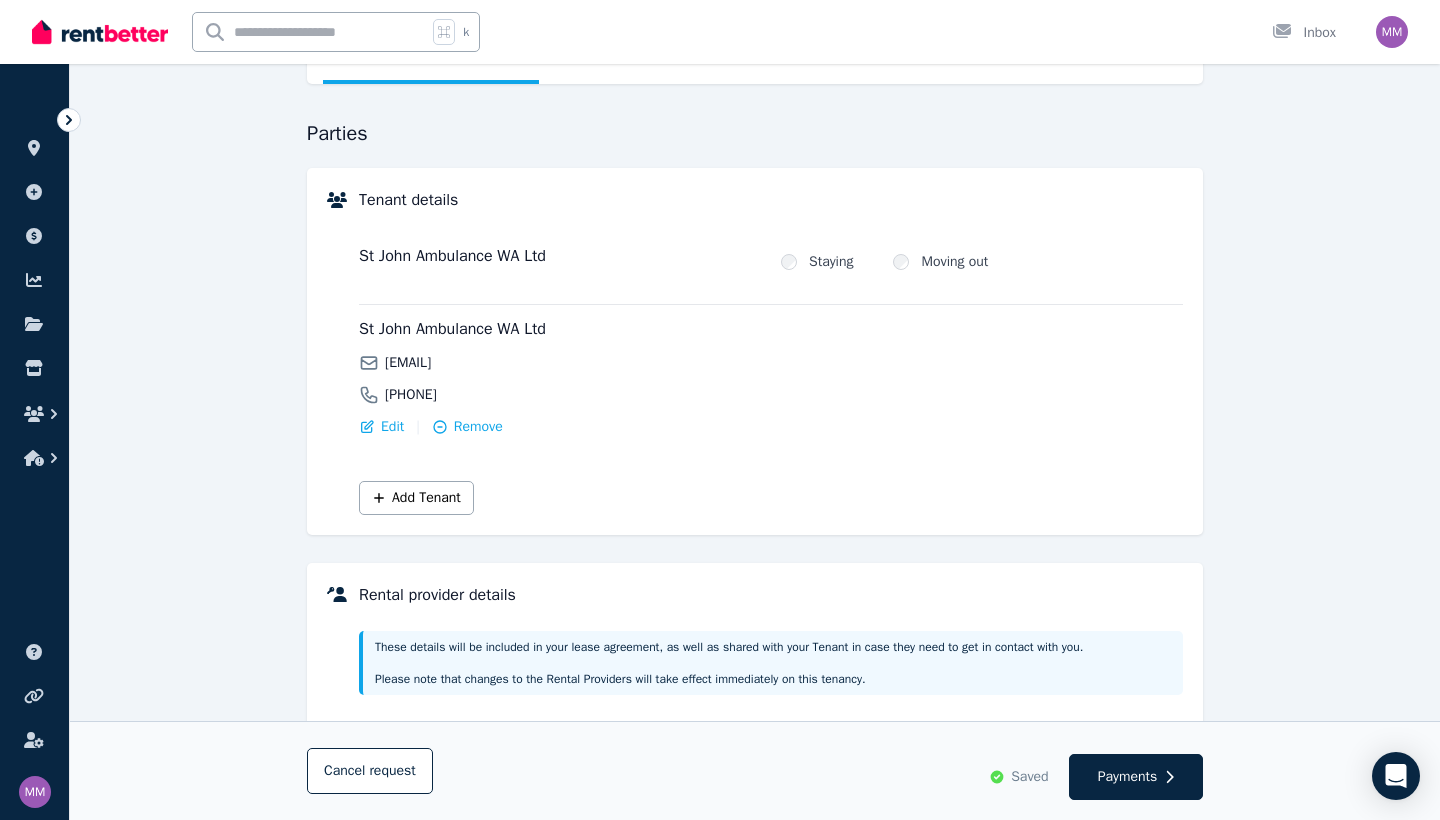 scroll, scrollTop: 128, scrollLeft: 0, axis: vertical 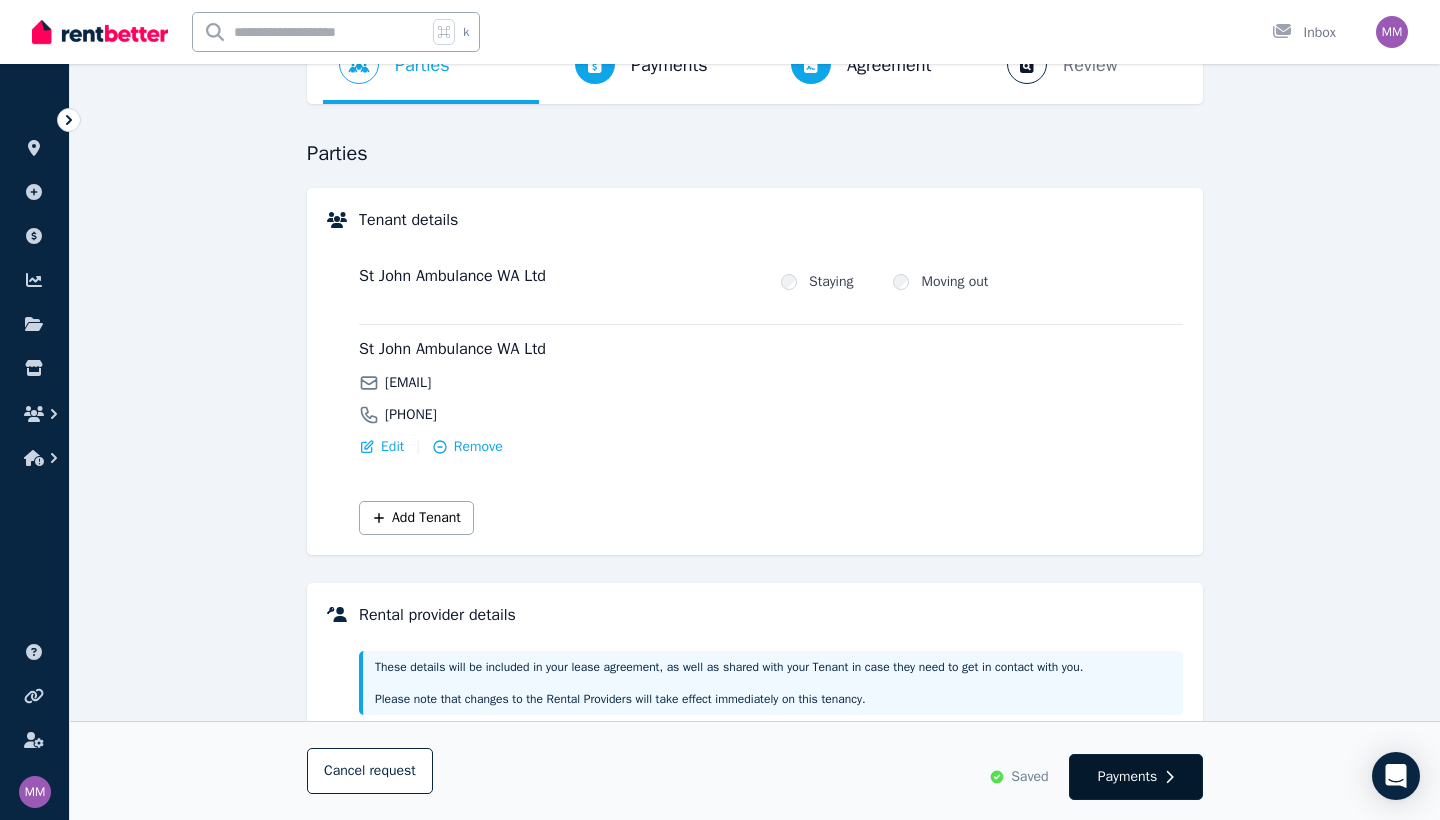 click on "Payments" at bounding box center [1128, 777] 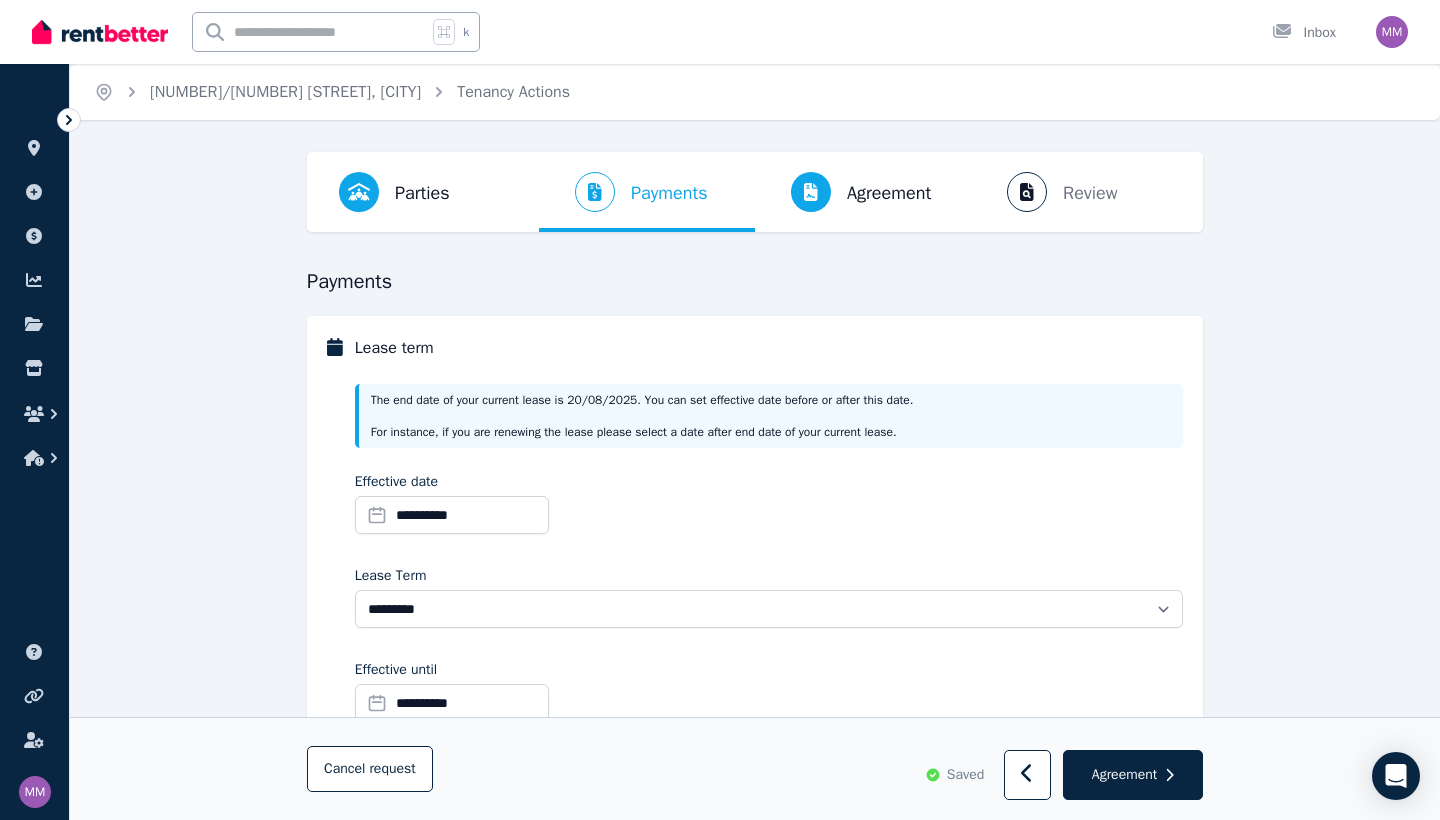 scroll, scrollTop: 0, scrollLeft: 0, axis: both 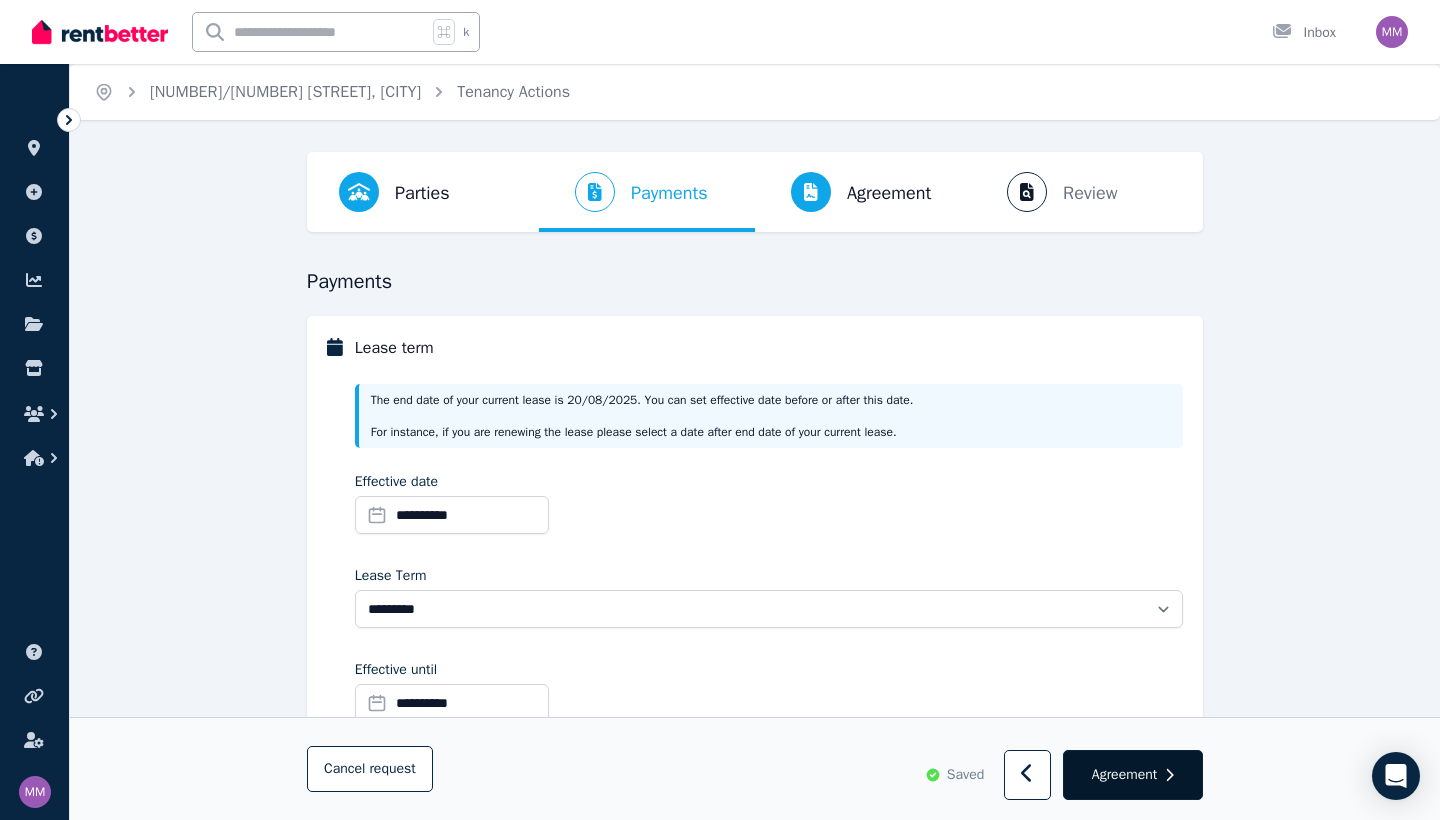 click on "Agreement" at bounding box center [1124, 775] 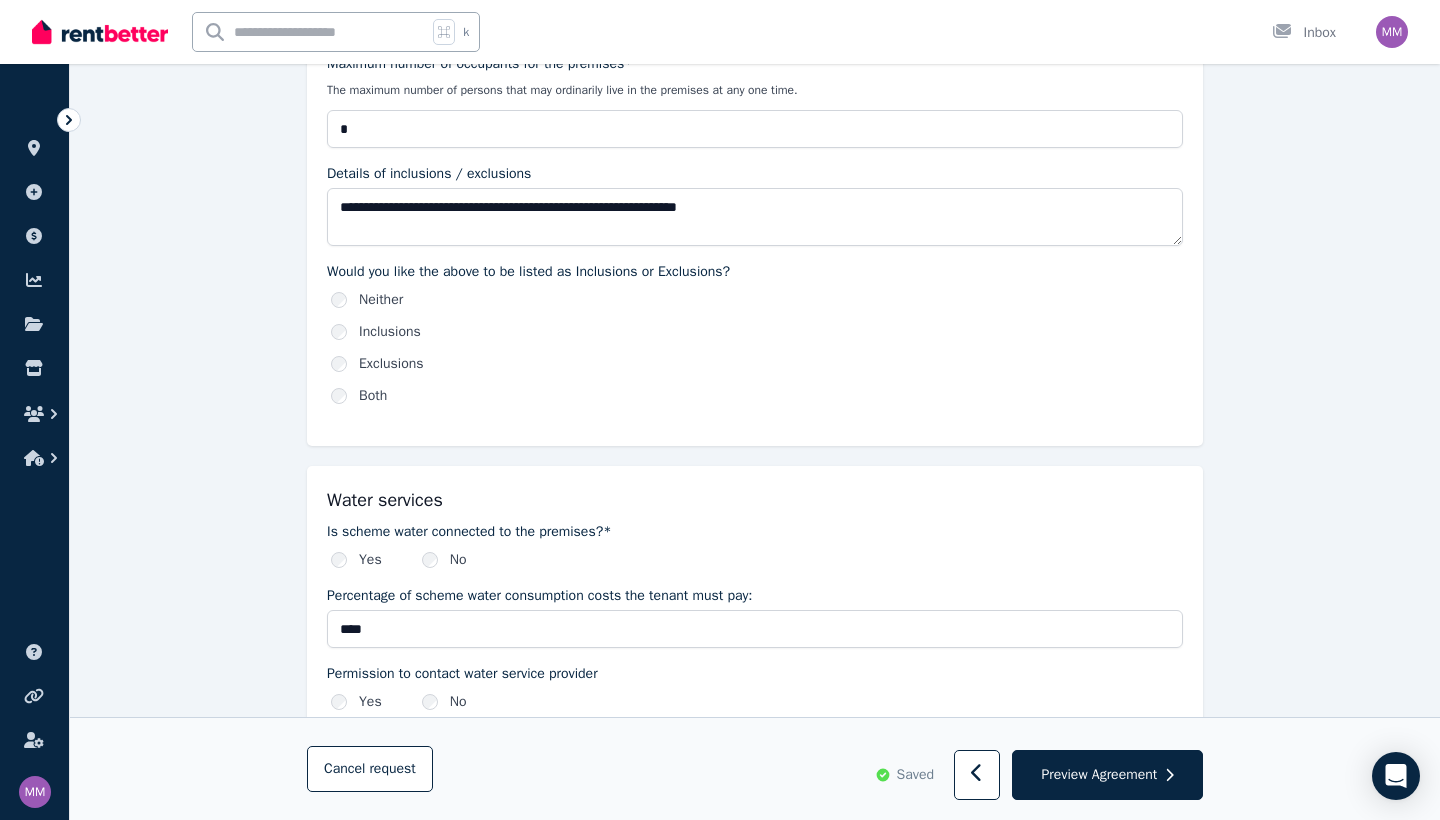 scroll, scrollTop: 1053, scrollLeft: 0, axis: vertical 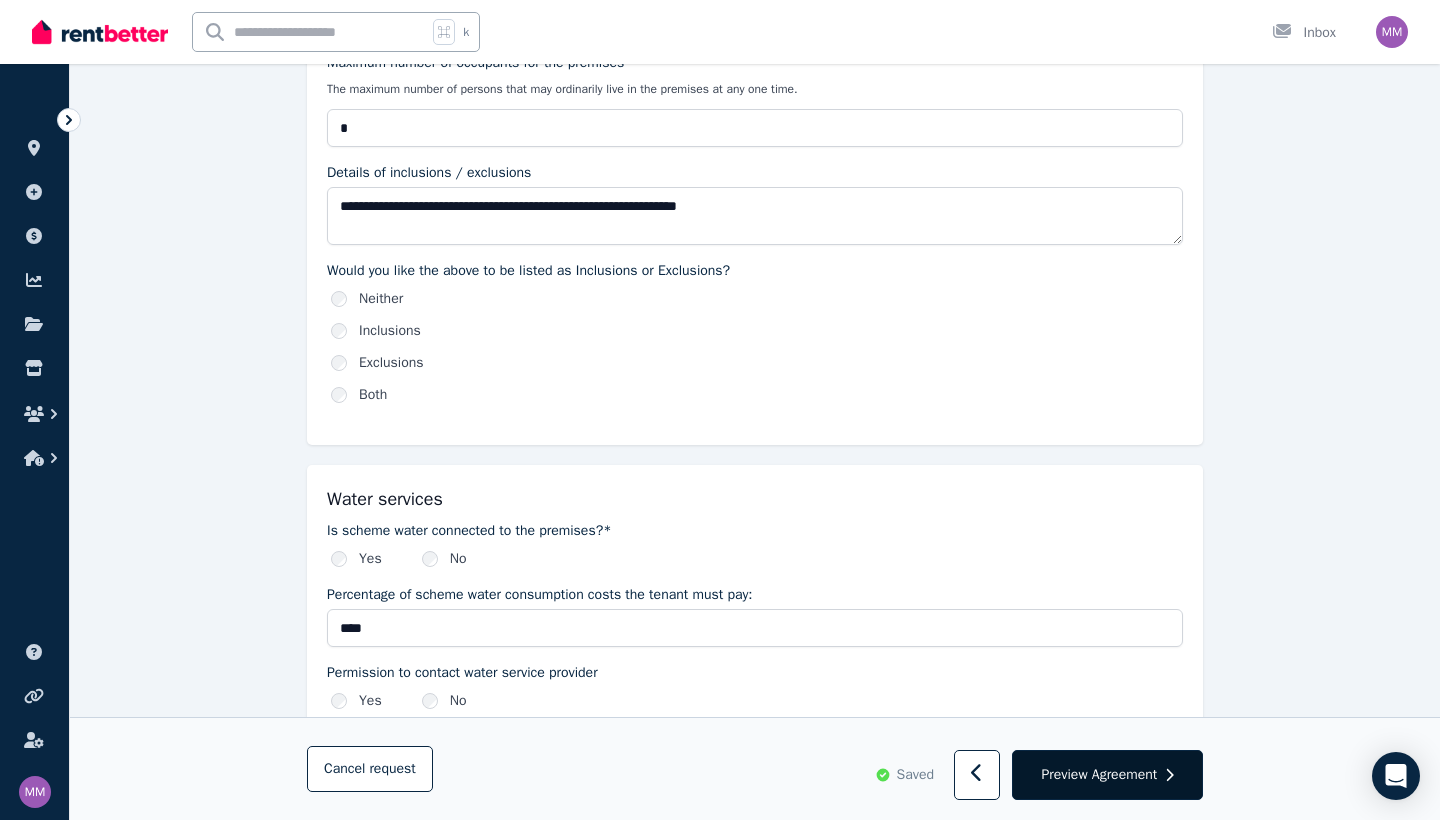 click on "Preview Agreement" at bounding box center [1099, 775] 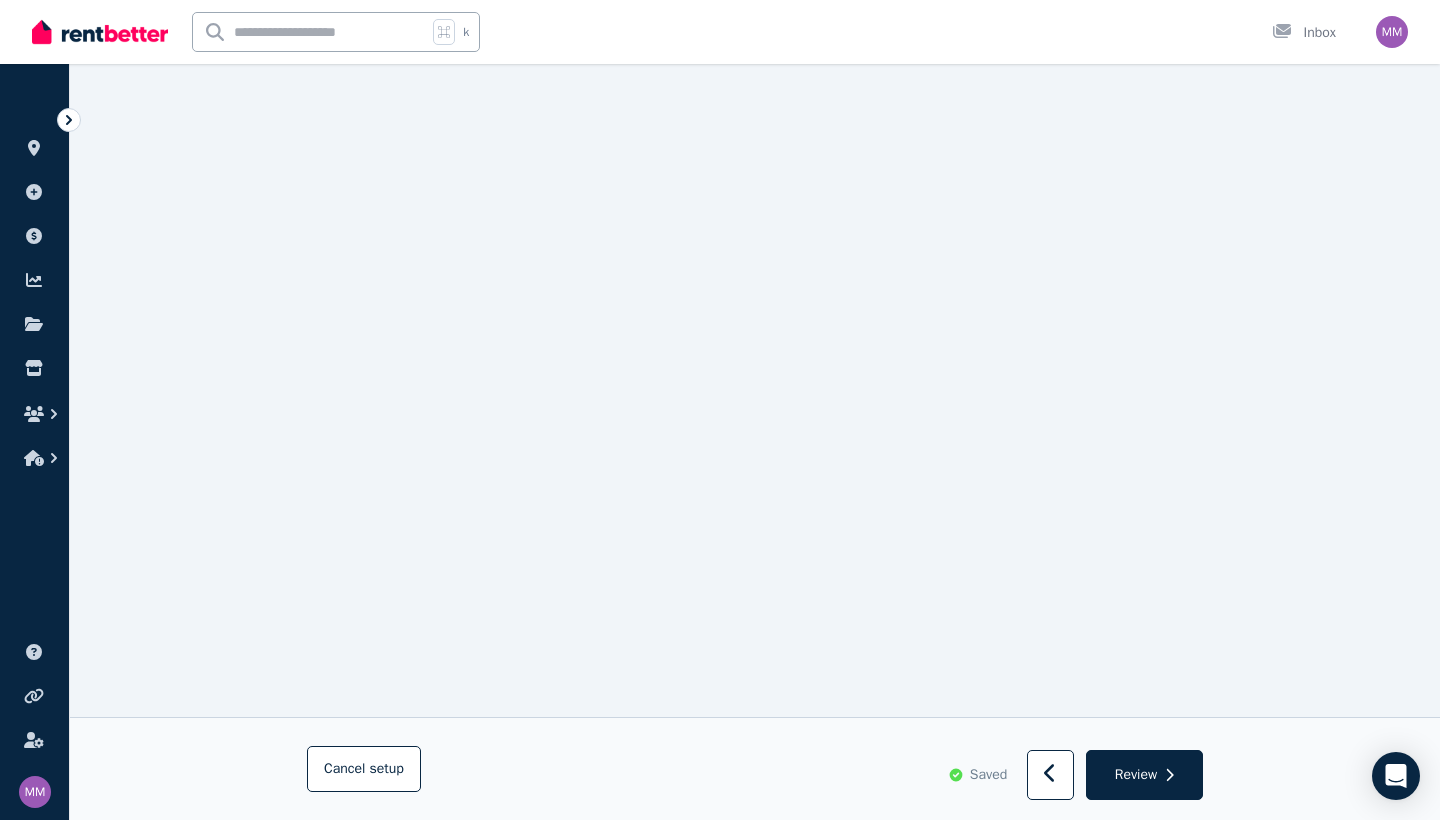 scroll, scrollTop: 827, scrollLeft: 0, axis: vertical 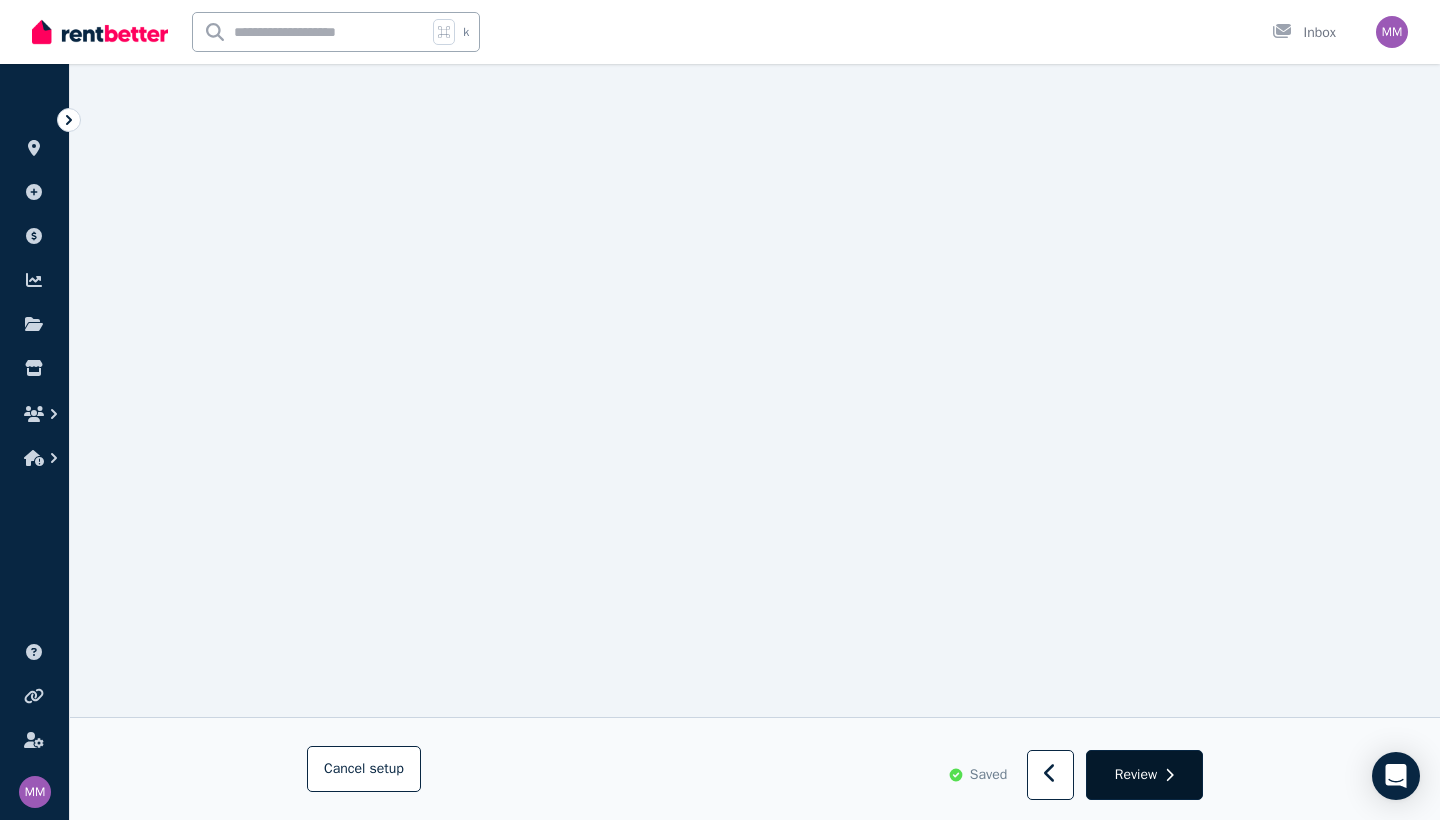 click 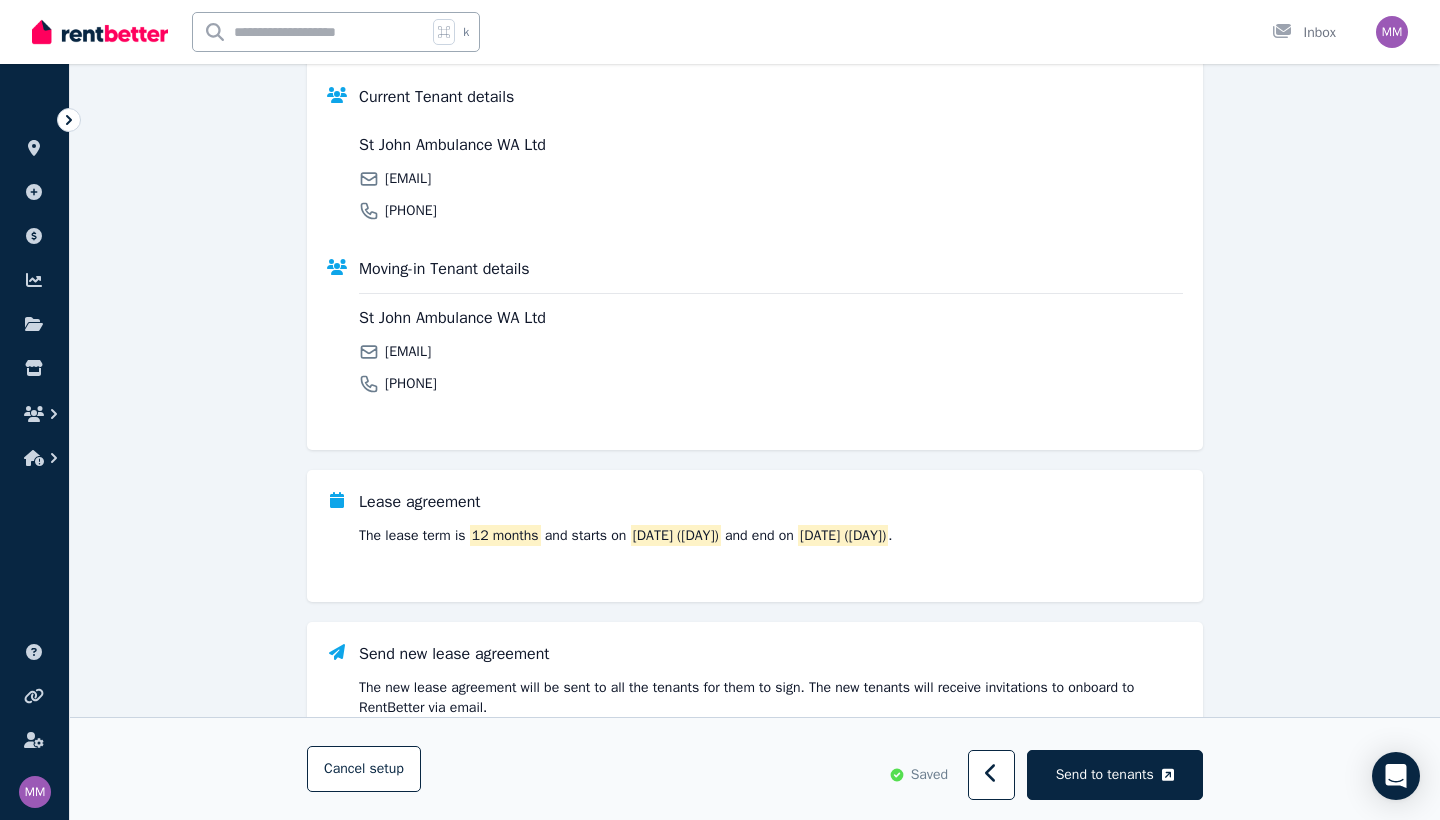 scroll, scrollTop: 384, scrollLeft: 0, axis: vertical 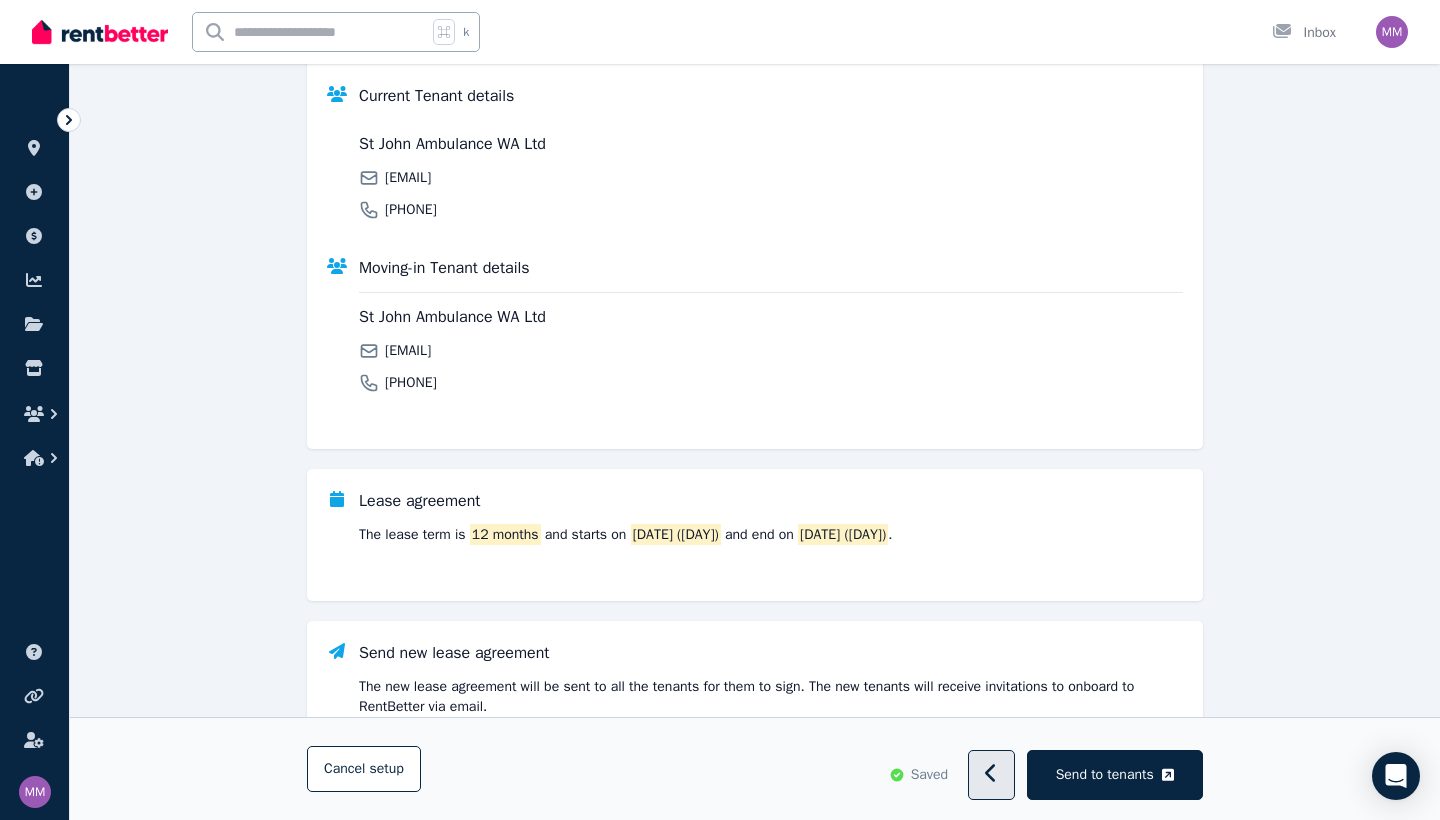 click 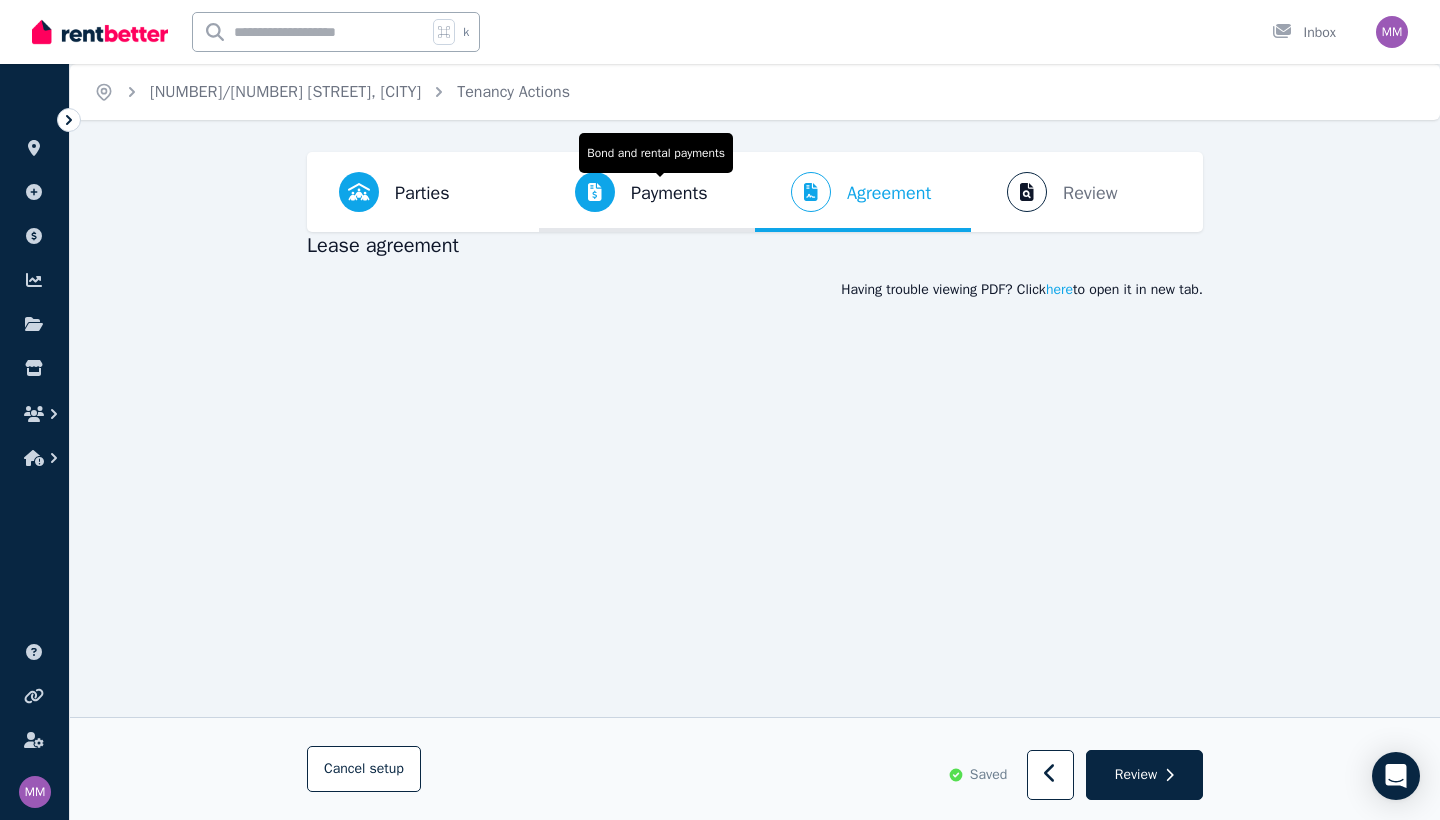 scroll, scrollTop: 0, scrollLeft: 0, axis: both 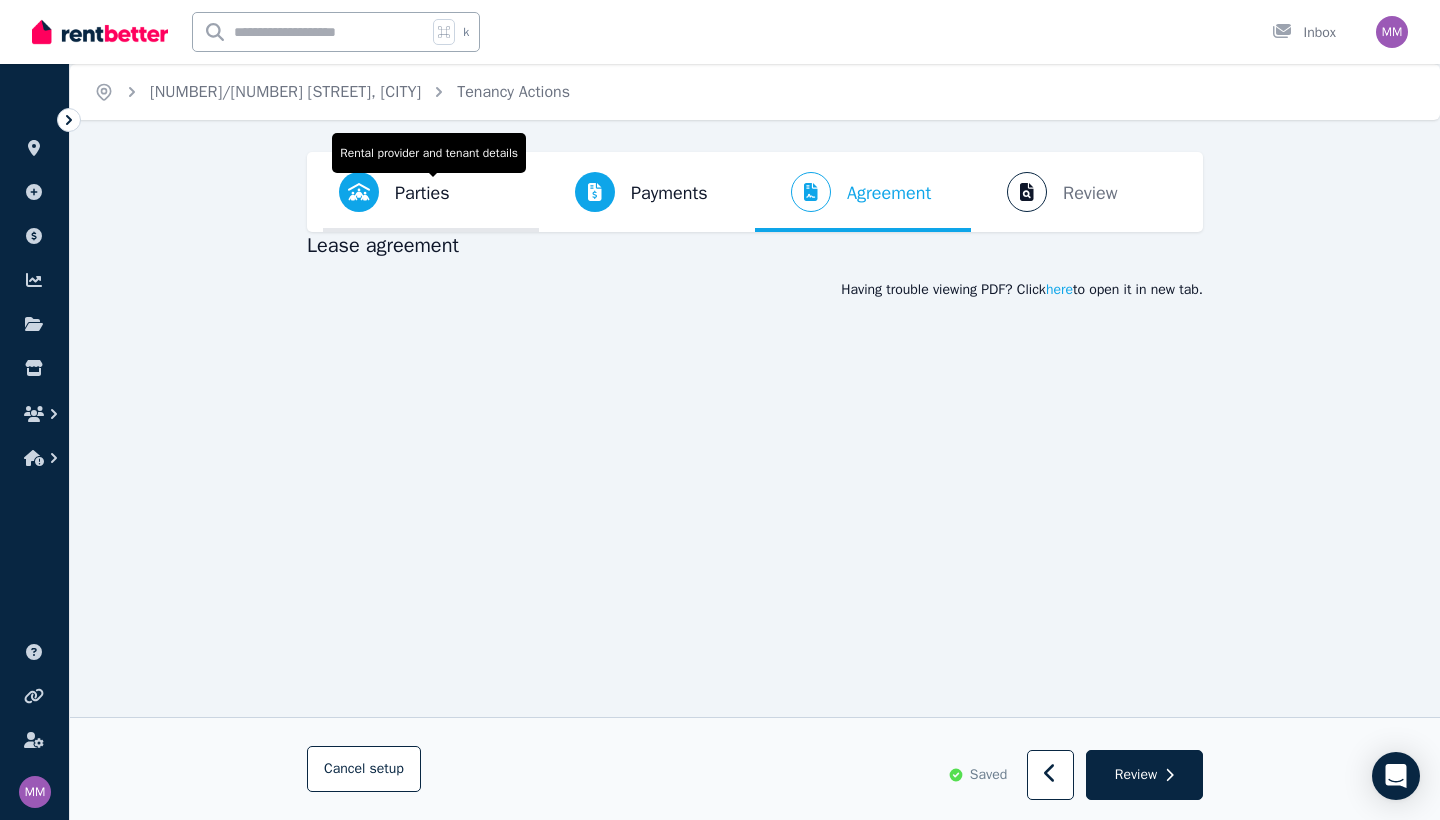 click on "Parties" at bounding box center (422, 193) 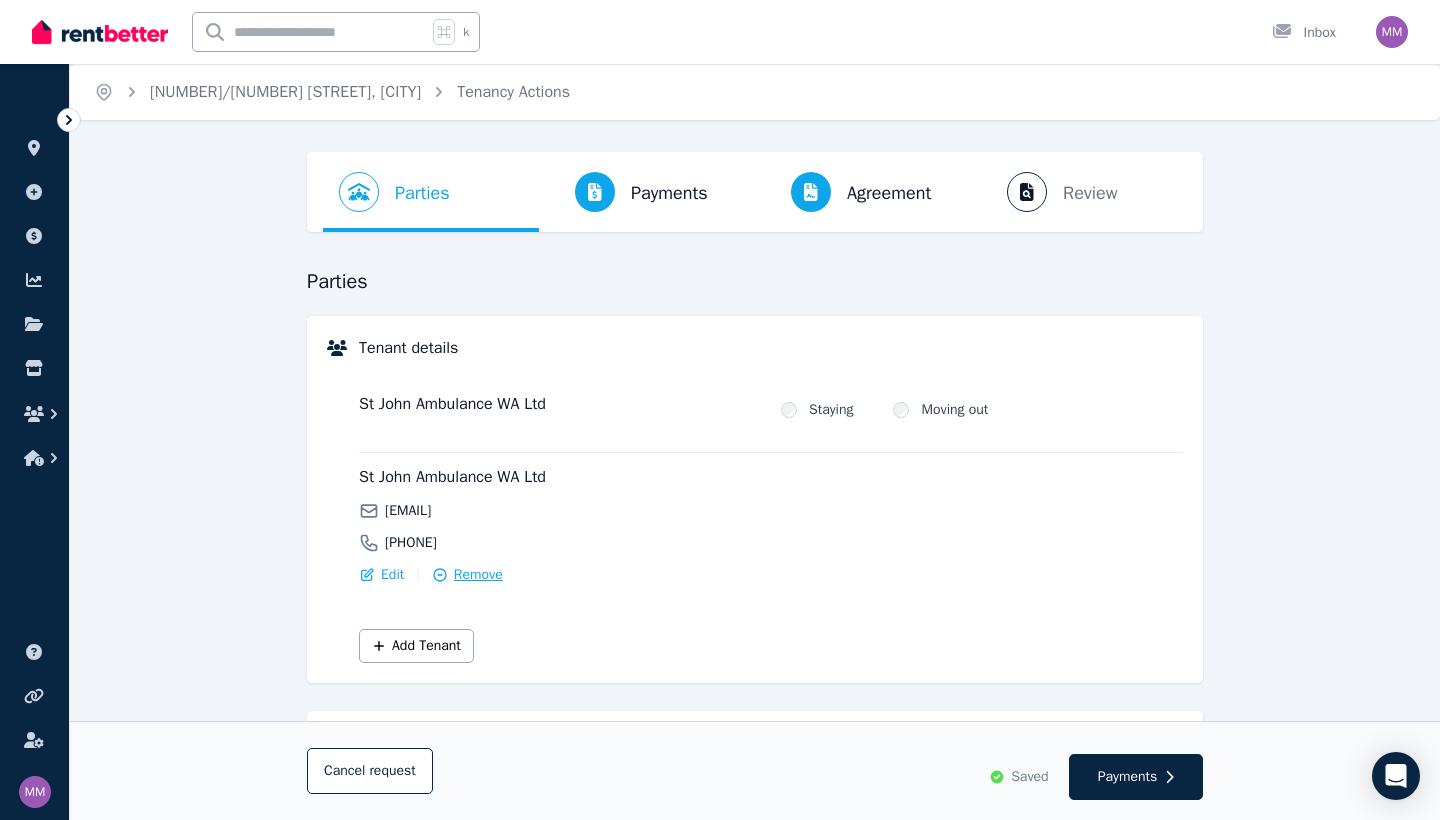 click 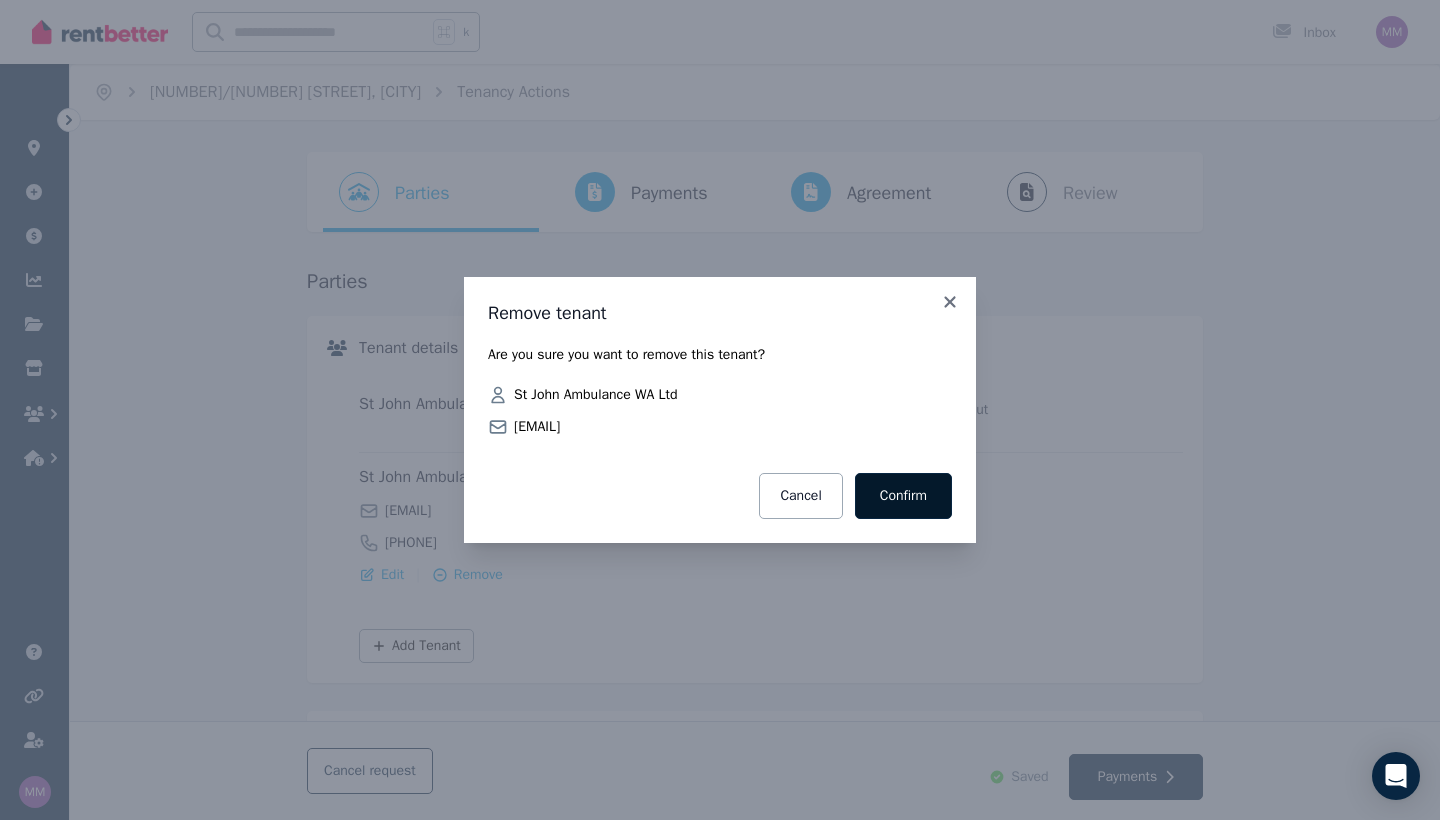 click on "Confirm" at bounding box center (903, 496) 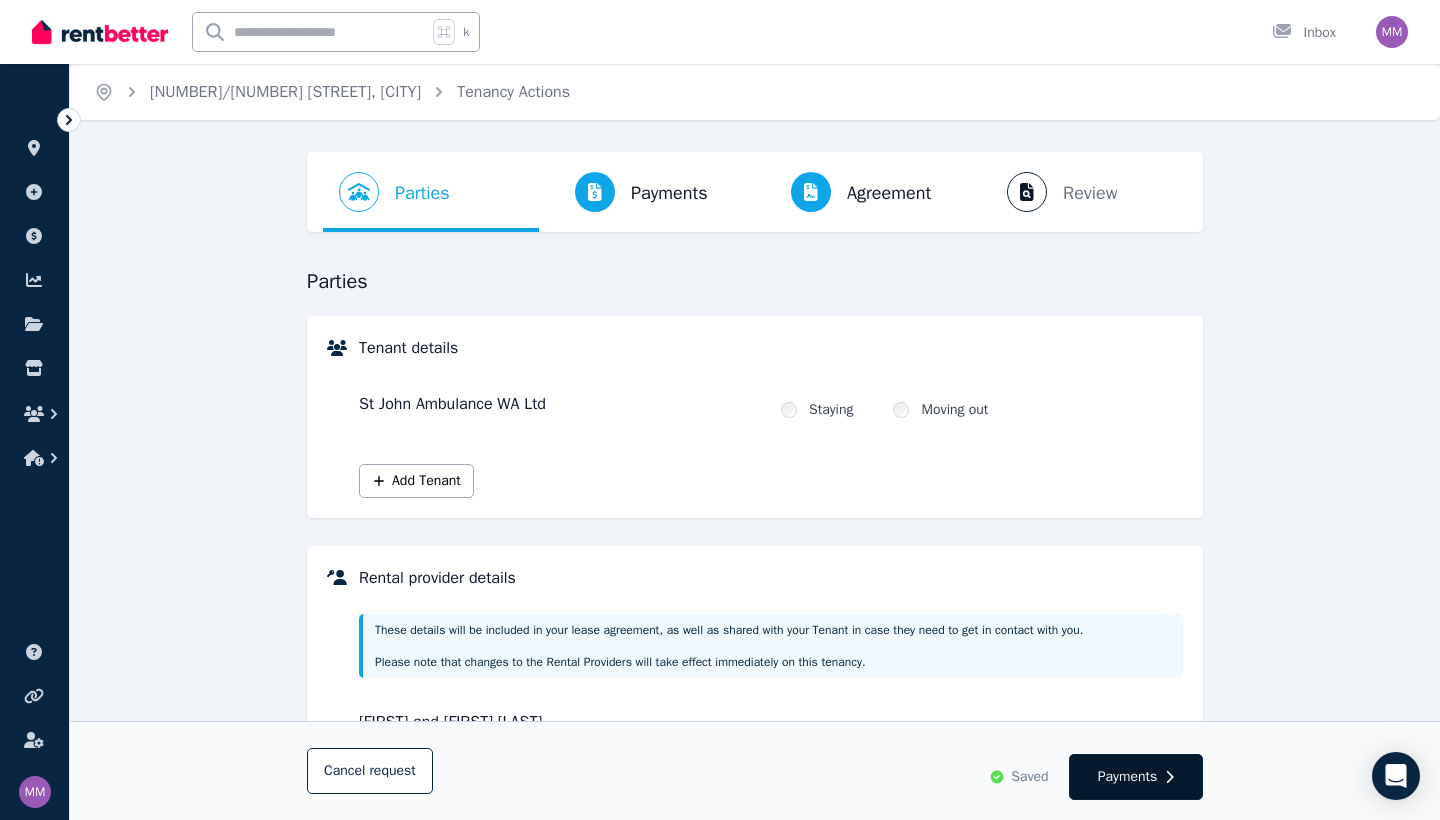 click on "Payments" at bounding box center [1128, 777] 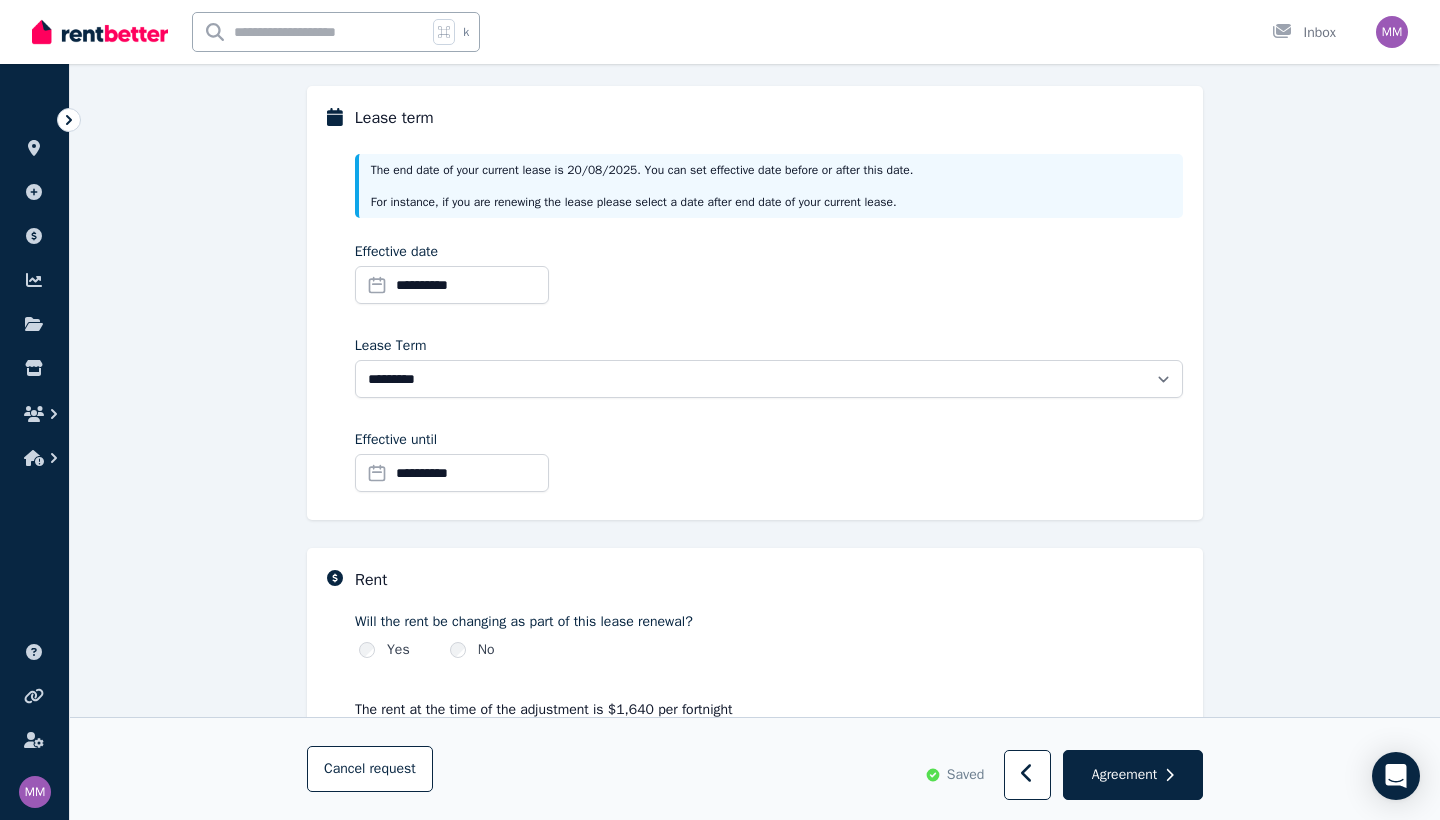 scroll, scrollTop: 239, scrollLeft: 0, axis: vertical 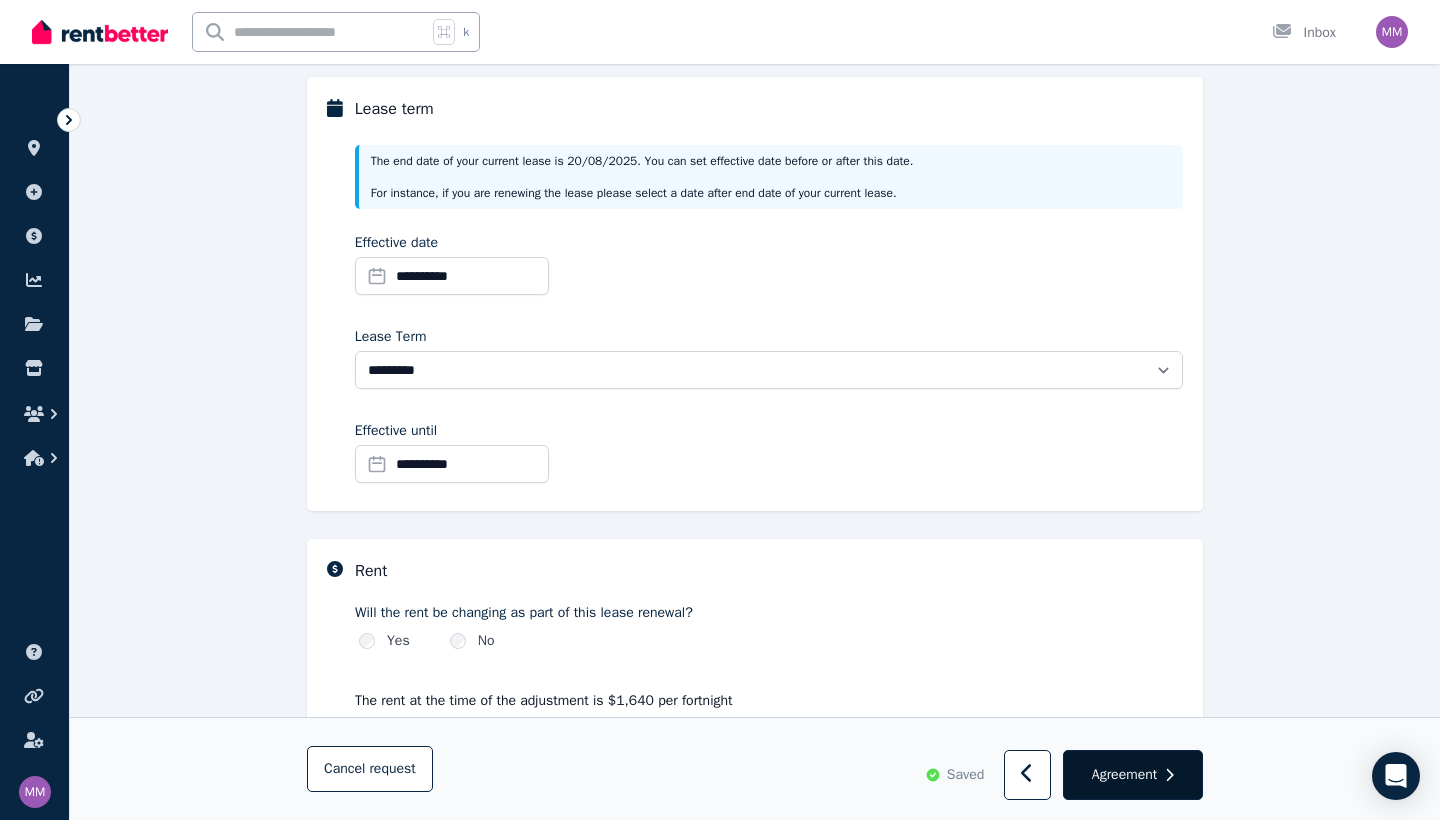 click on "Agreement" at bounding box center (1124, 775) 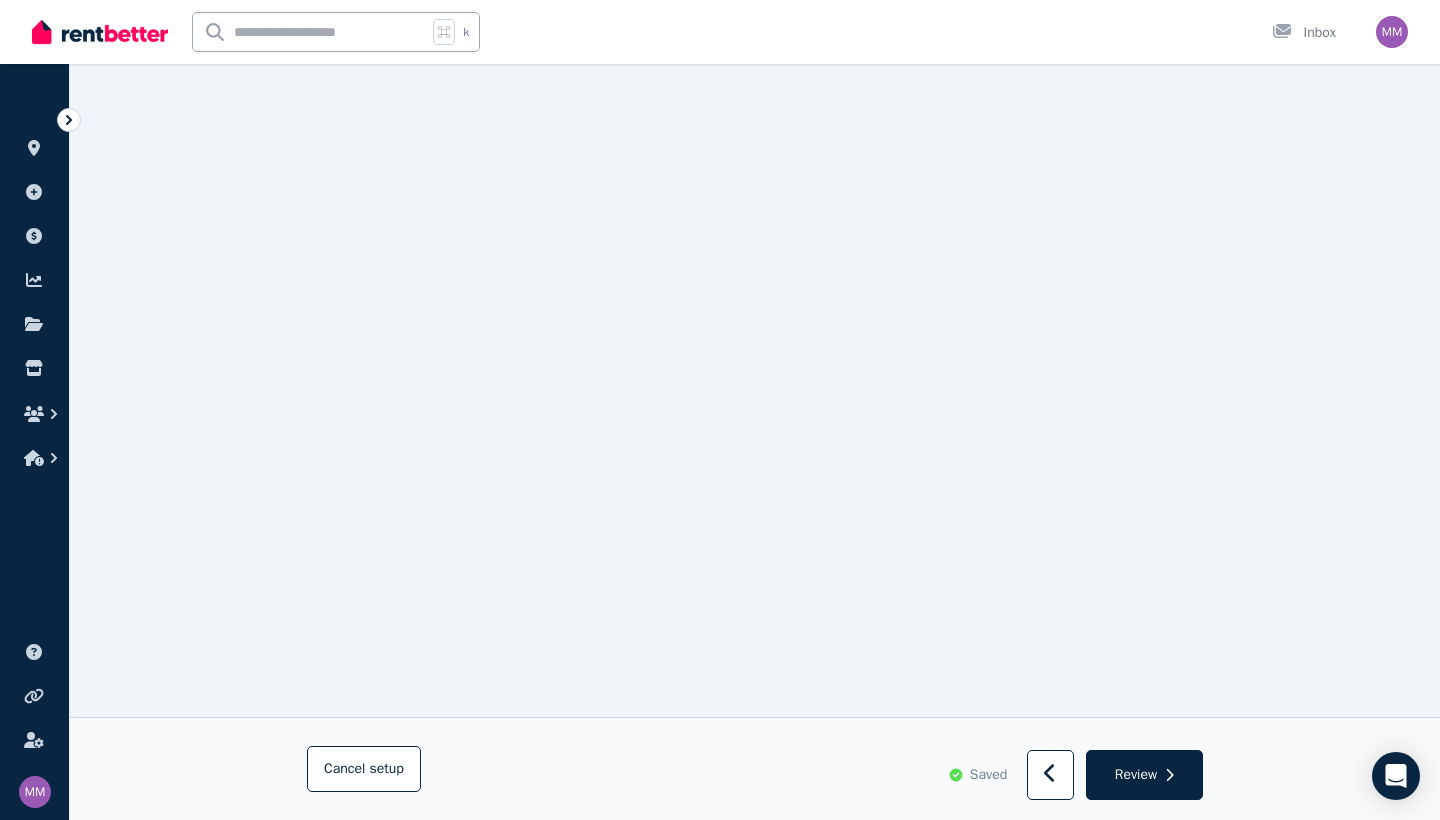 scroll, scrollTop: 658, scrollLeft: 0, axis: vertical 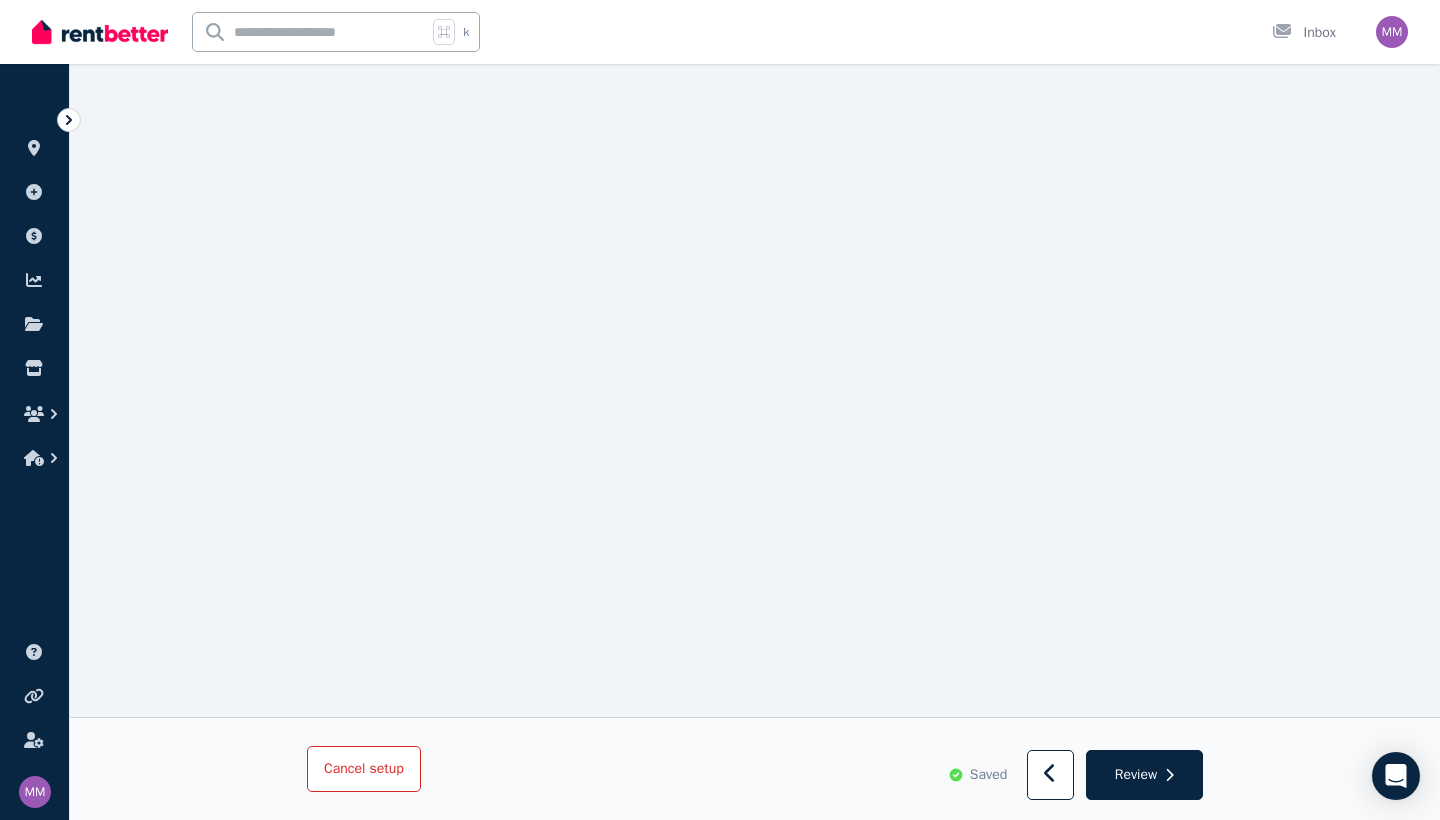 click on "setup" at bounding box center (386, 769) 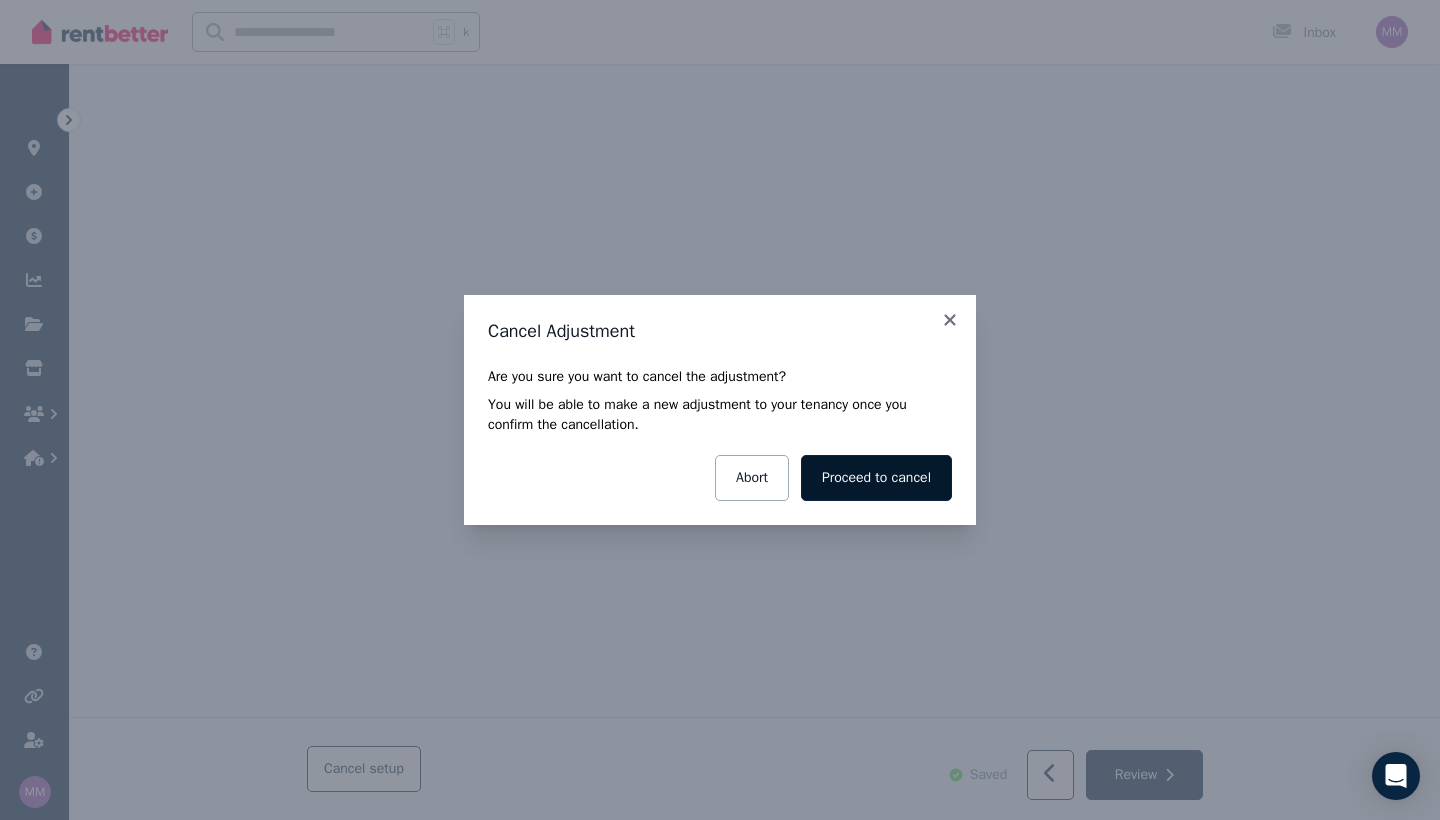 click on "Proceed to cancel" at bounding box center (876, 478) 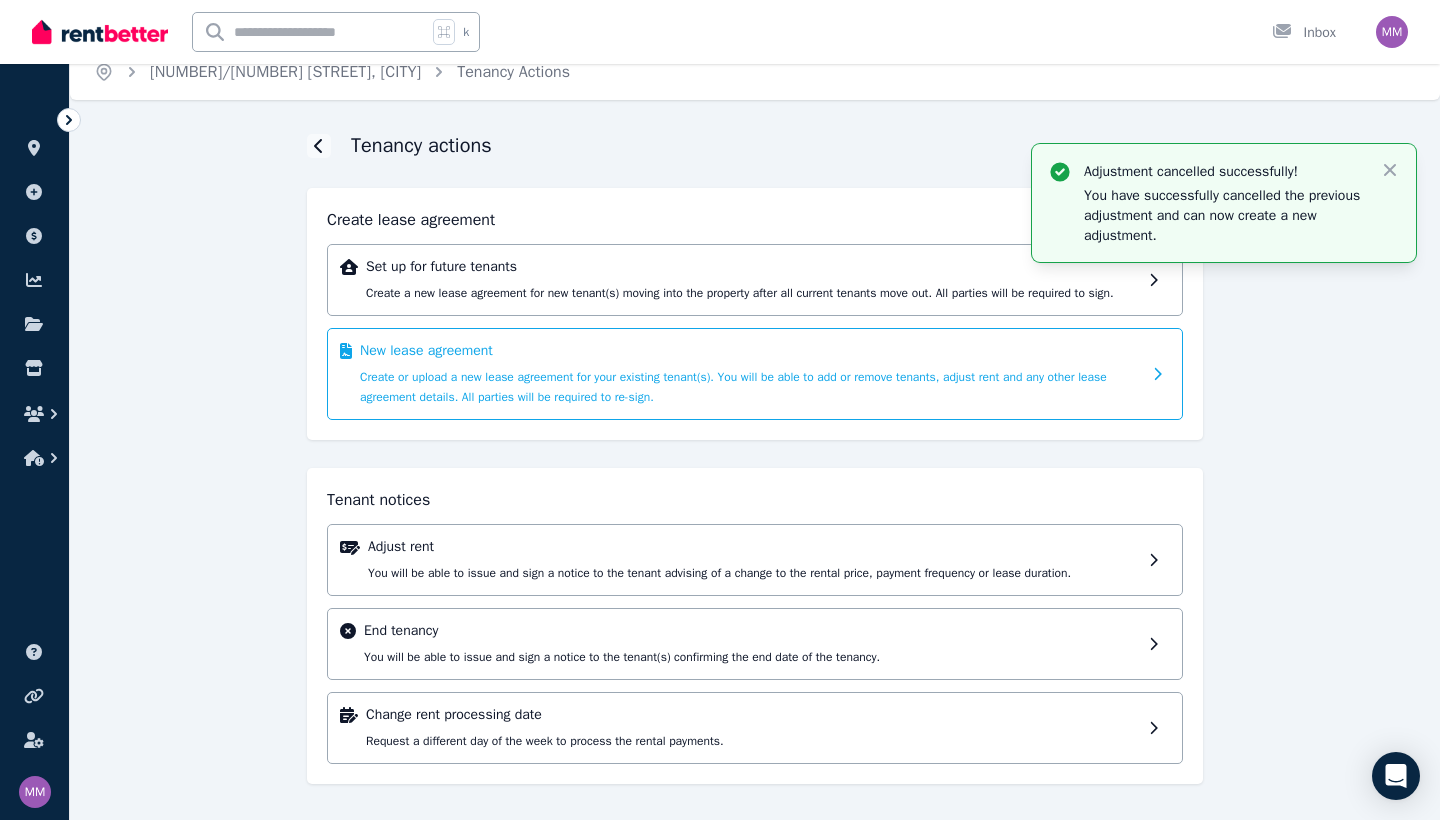 scroll, scrollTop: 40, scrollLeft: 0, axis: vertical 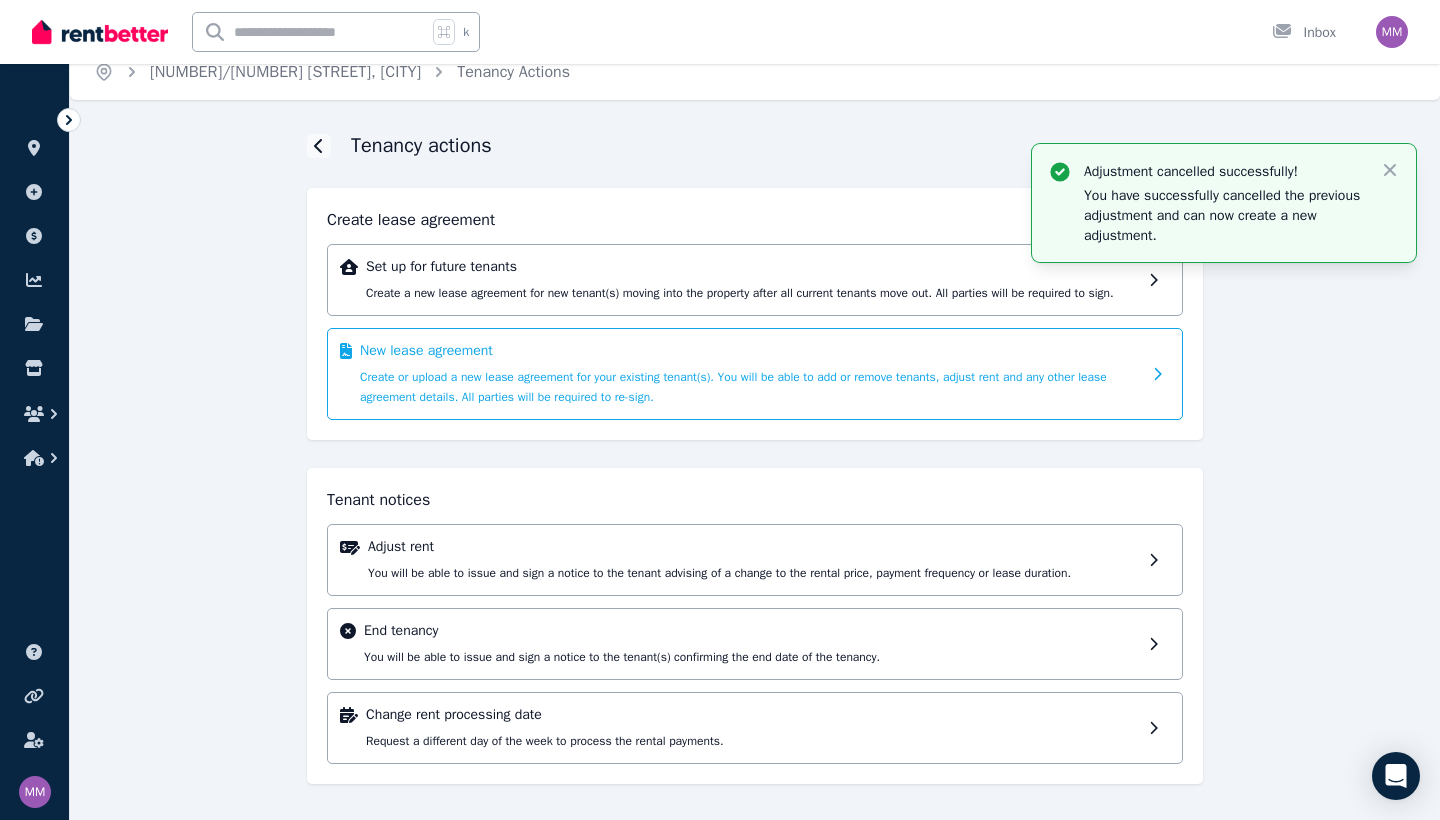 click on "Create or upload a new lease agreement for your existing tenant(s). You will be able to add or remove tenants, adjust rent and any other lease agreement details. All parties will be required to re-sign." at bounding box center (733, 387) 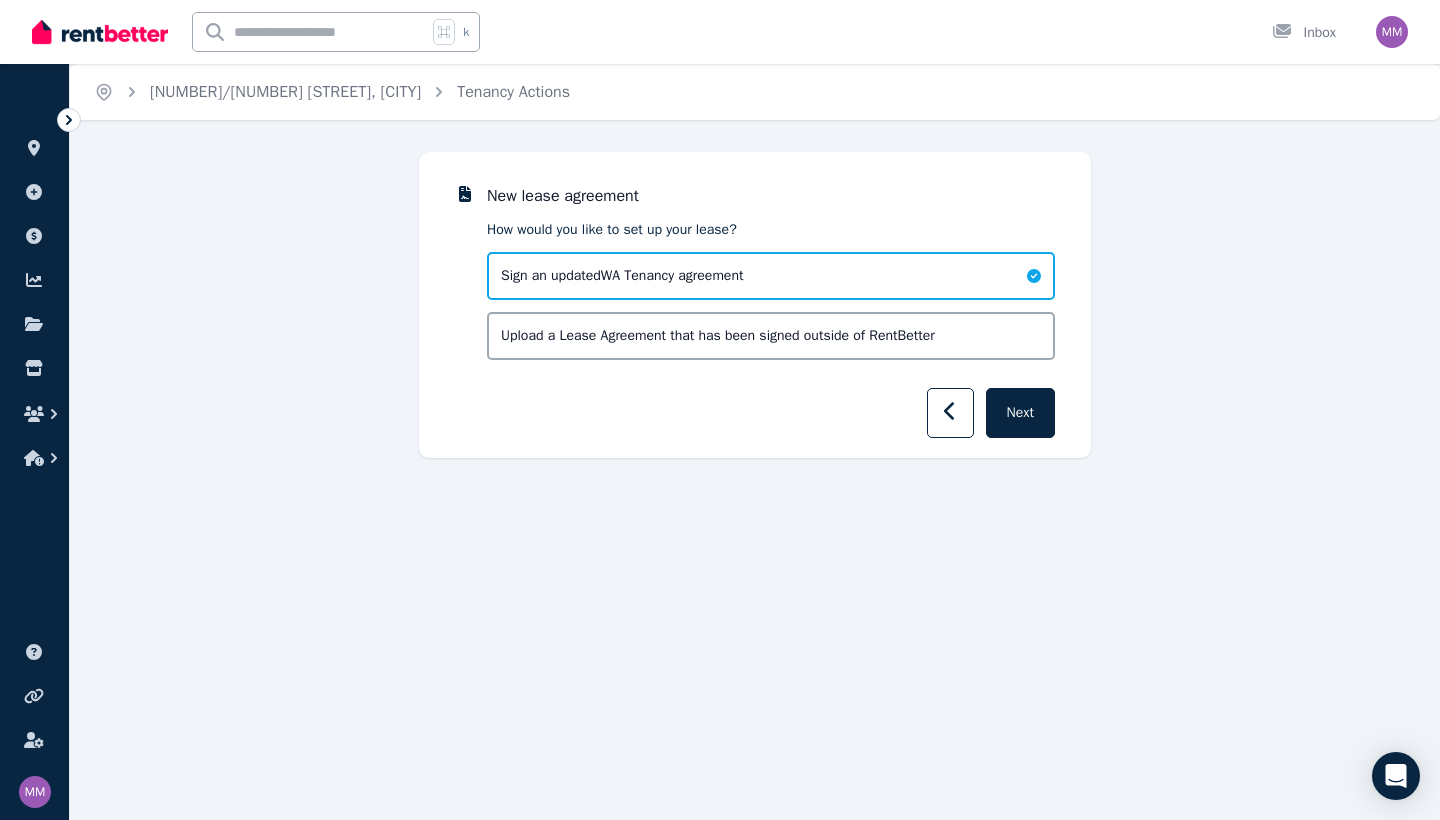 scroll, scrollTop: 0, scrollLeft: 0, axis: both 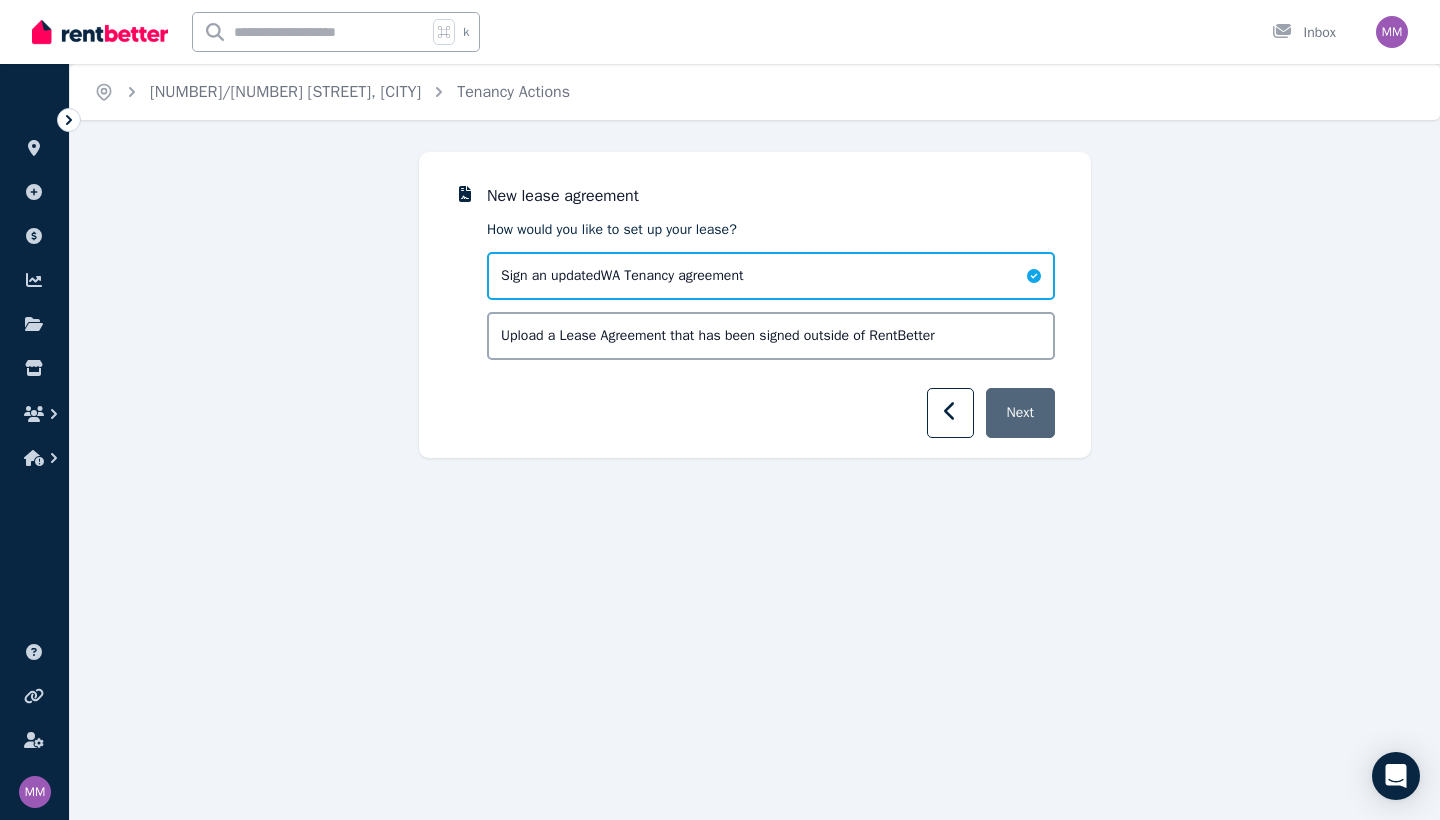click on "Next" at bounding box center [1020, 413] 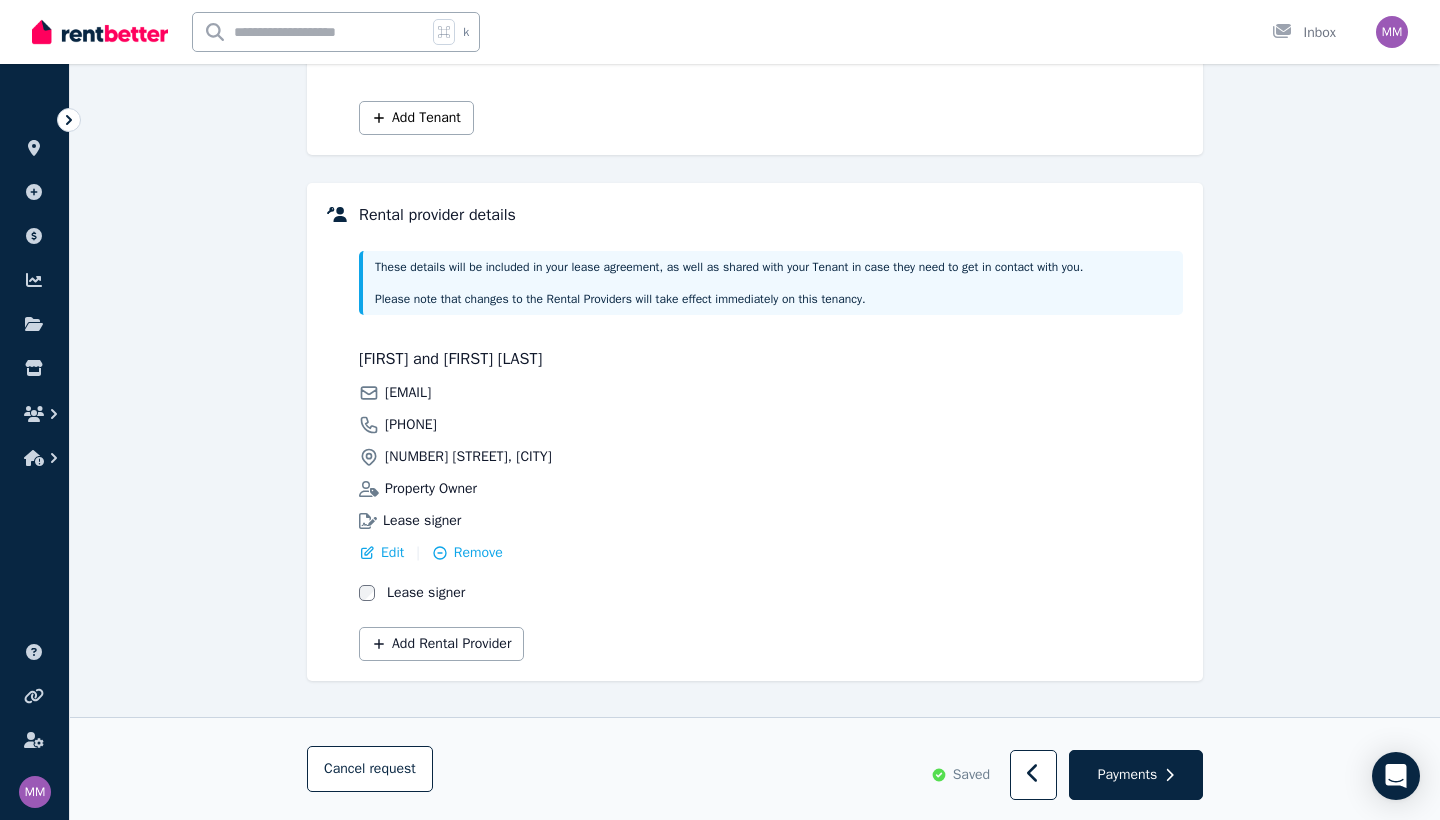 scroll, scrollTop: 362, scrollLeft: 0, axis: vertical 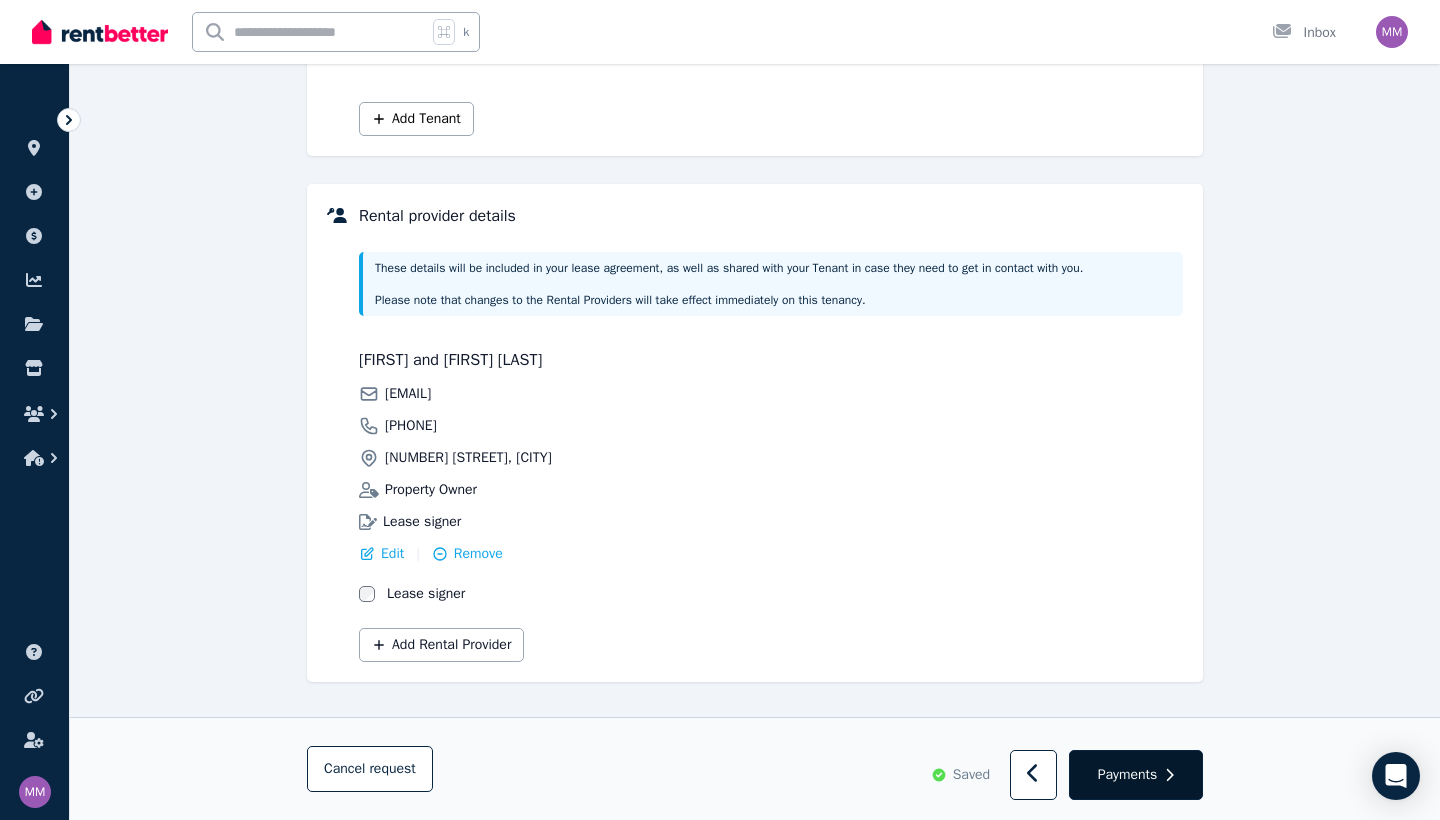 click on "Payments" at bounding box center [1128, 775] 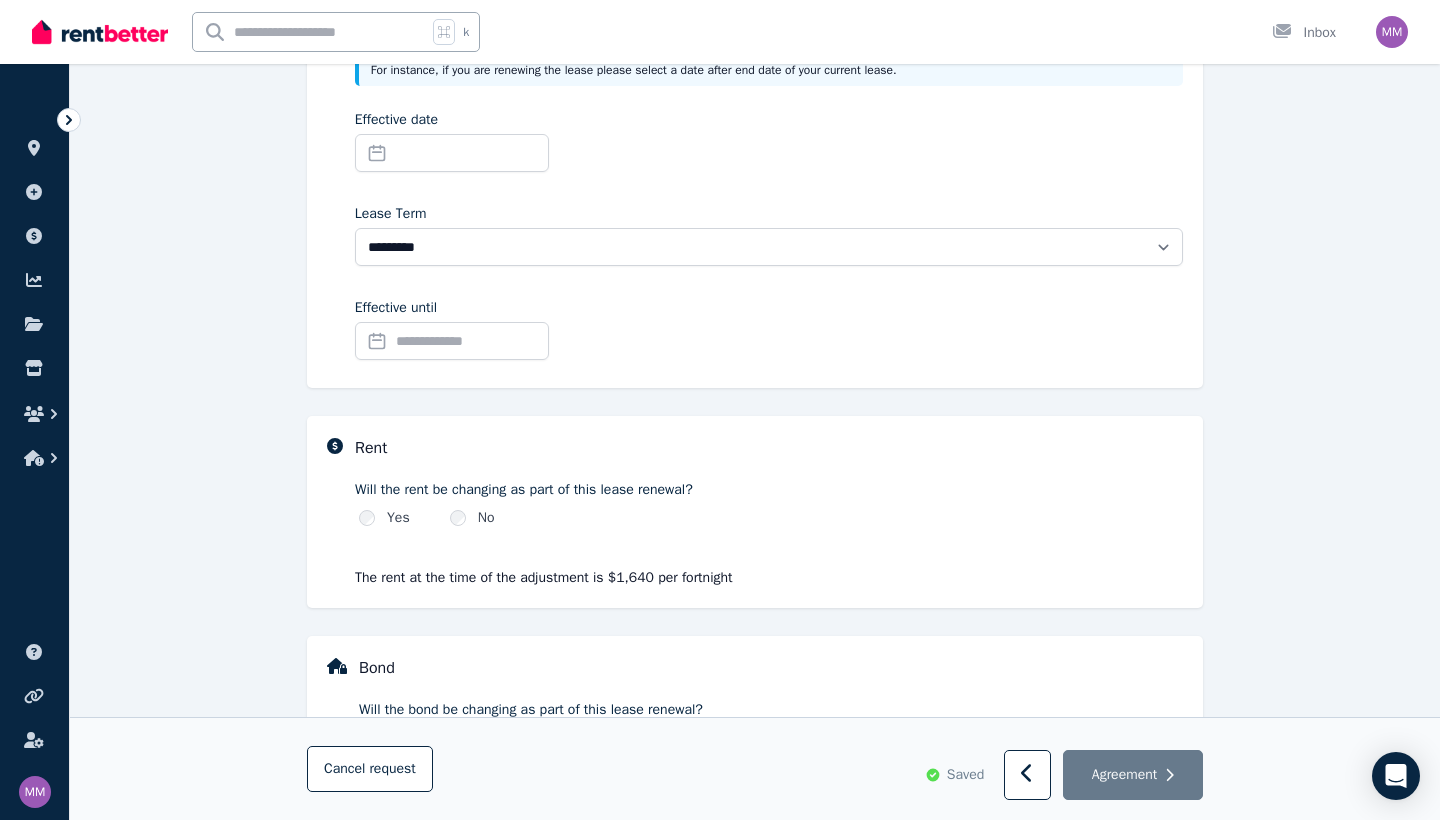 click on "Agreement" at bounding box center (1124, 775) 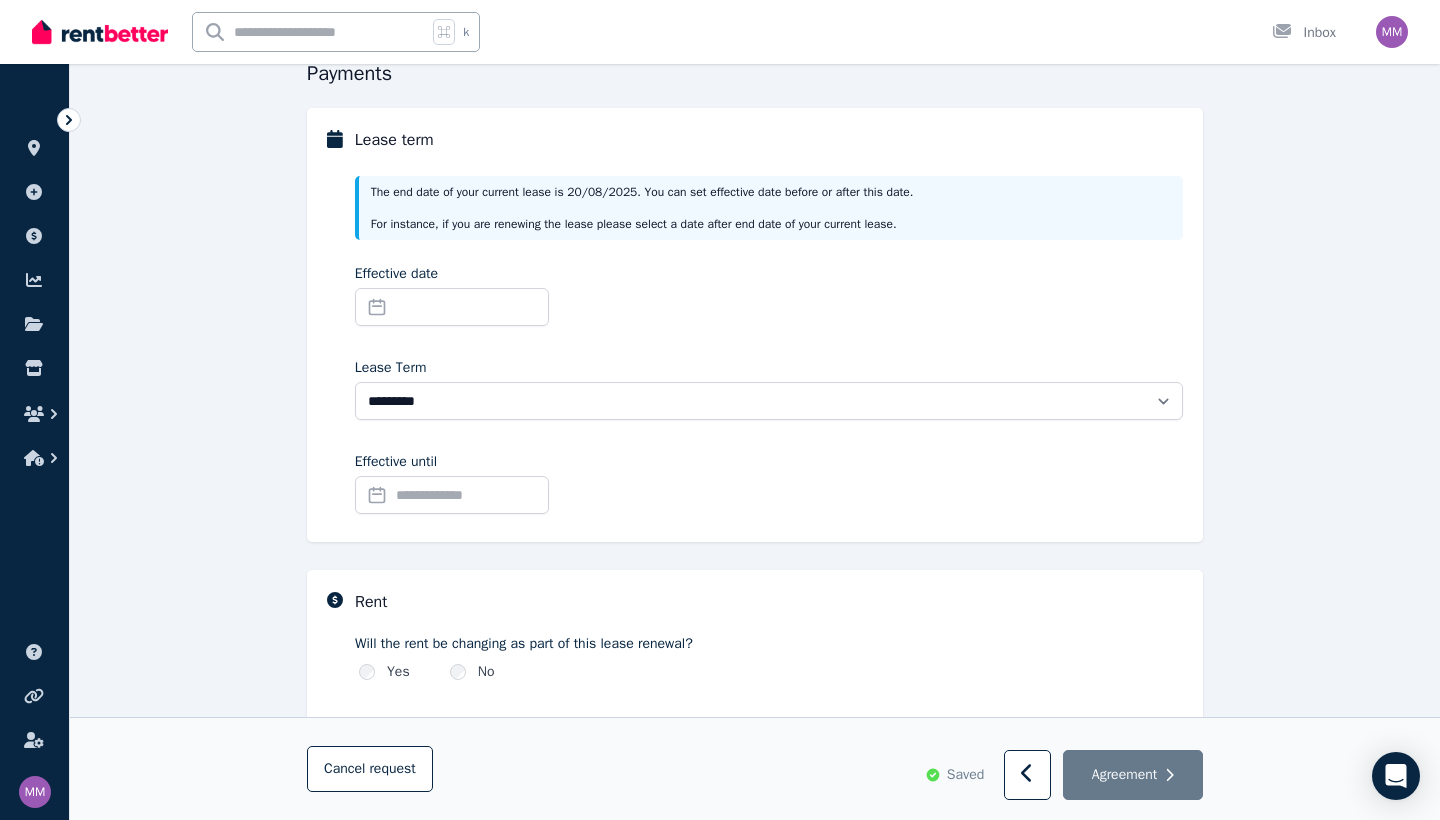 scroll, scrollTop: 206, scrollLeft: 0, axis: vertical 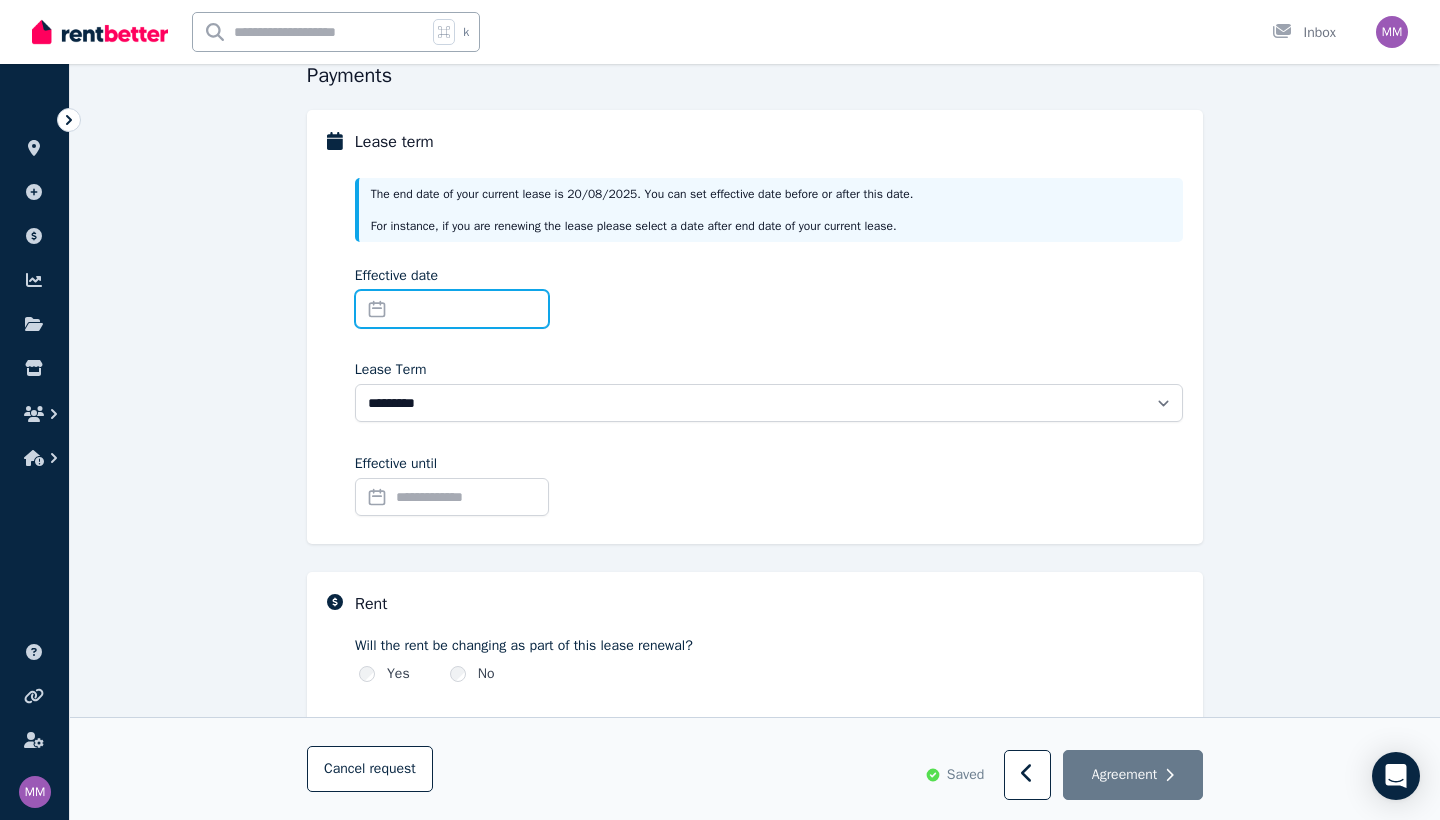 click on "Effective date" at bounding box center [452, 309] 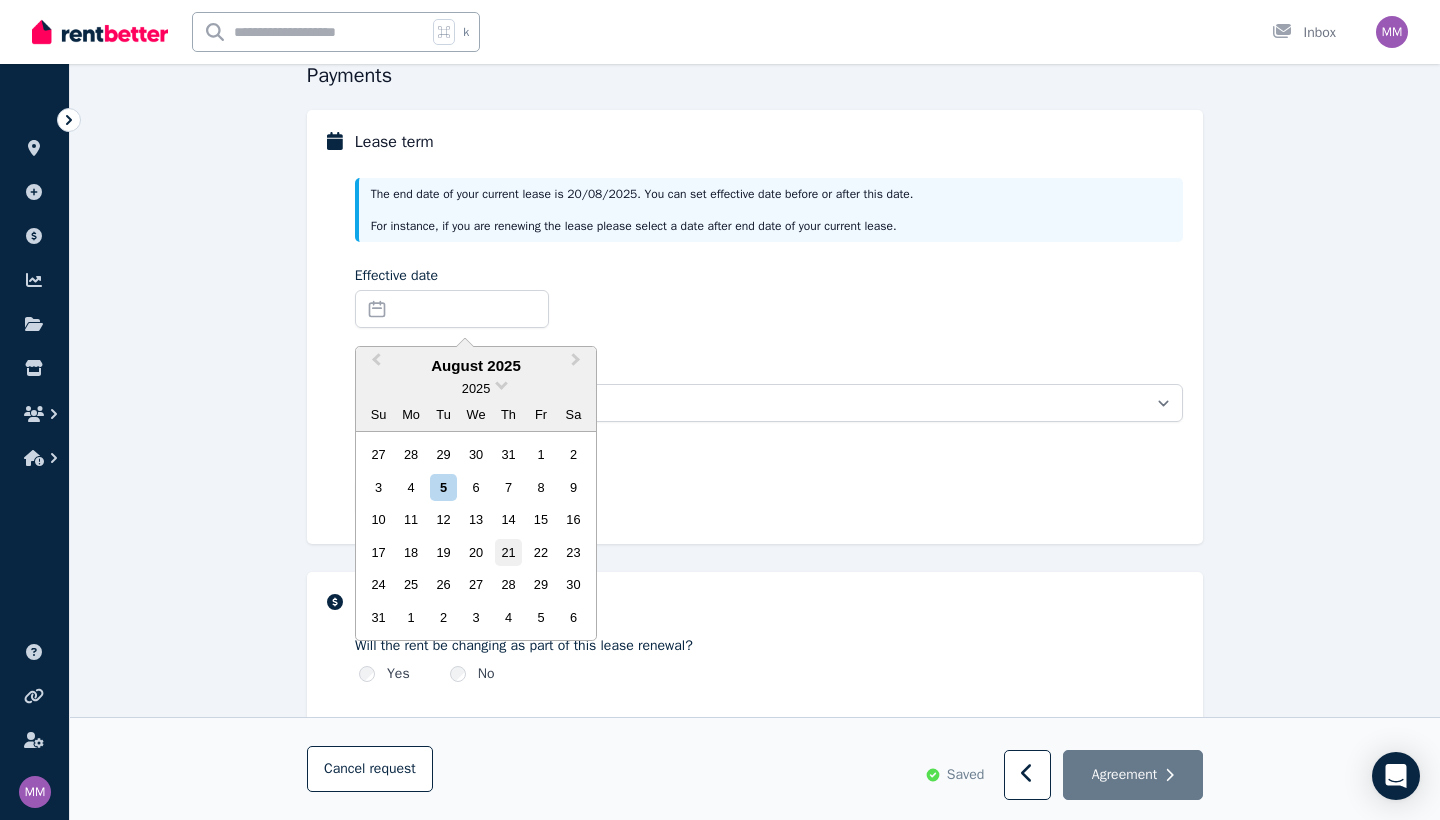 click on "21" at bounding box center [508, 552] 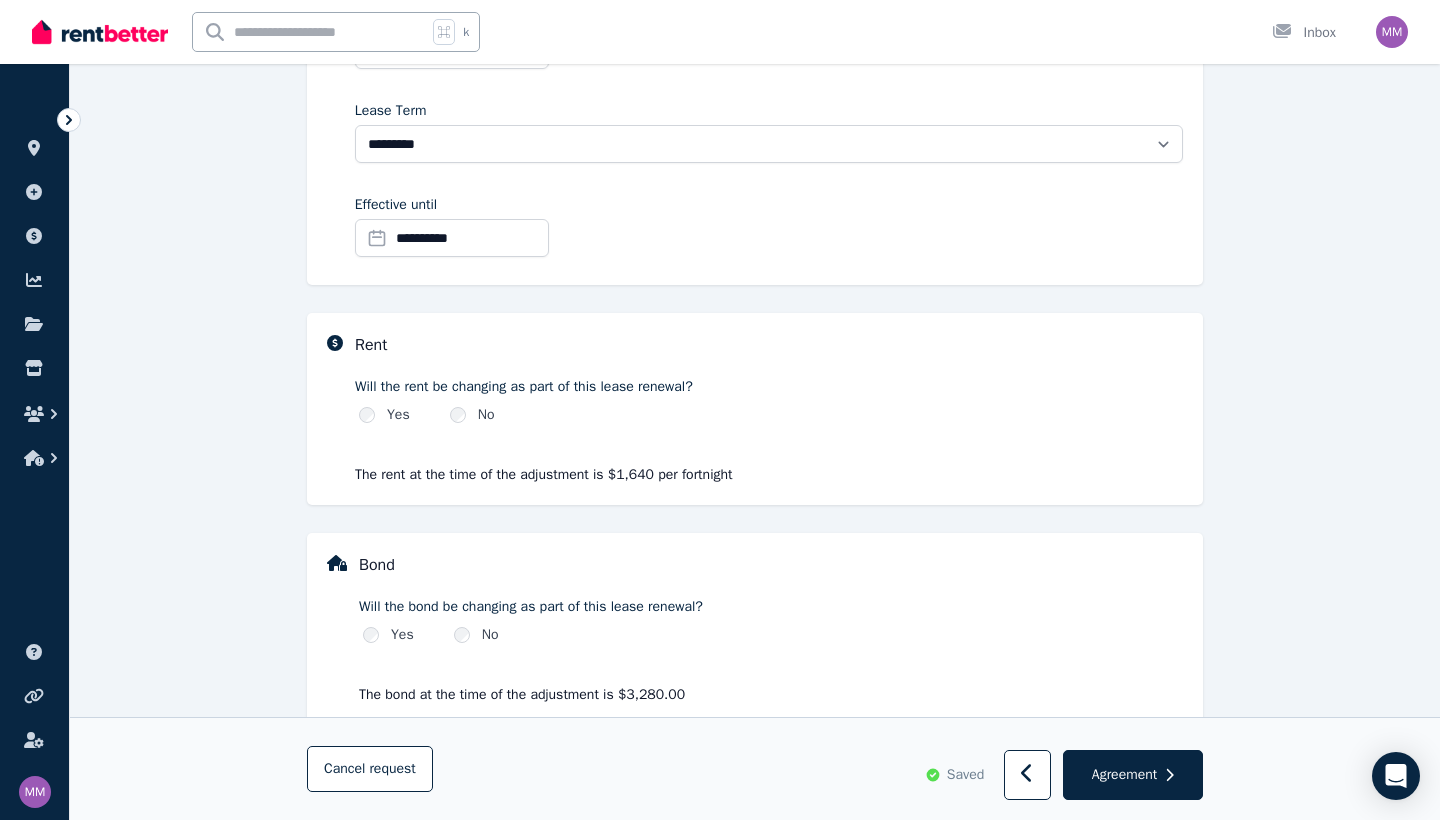 scroll, scrollTop: 508, scrollLeft: 0, axis: vertical 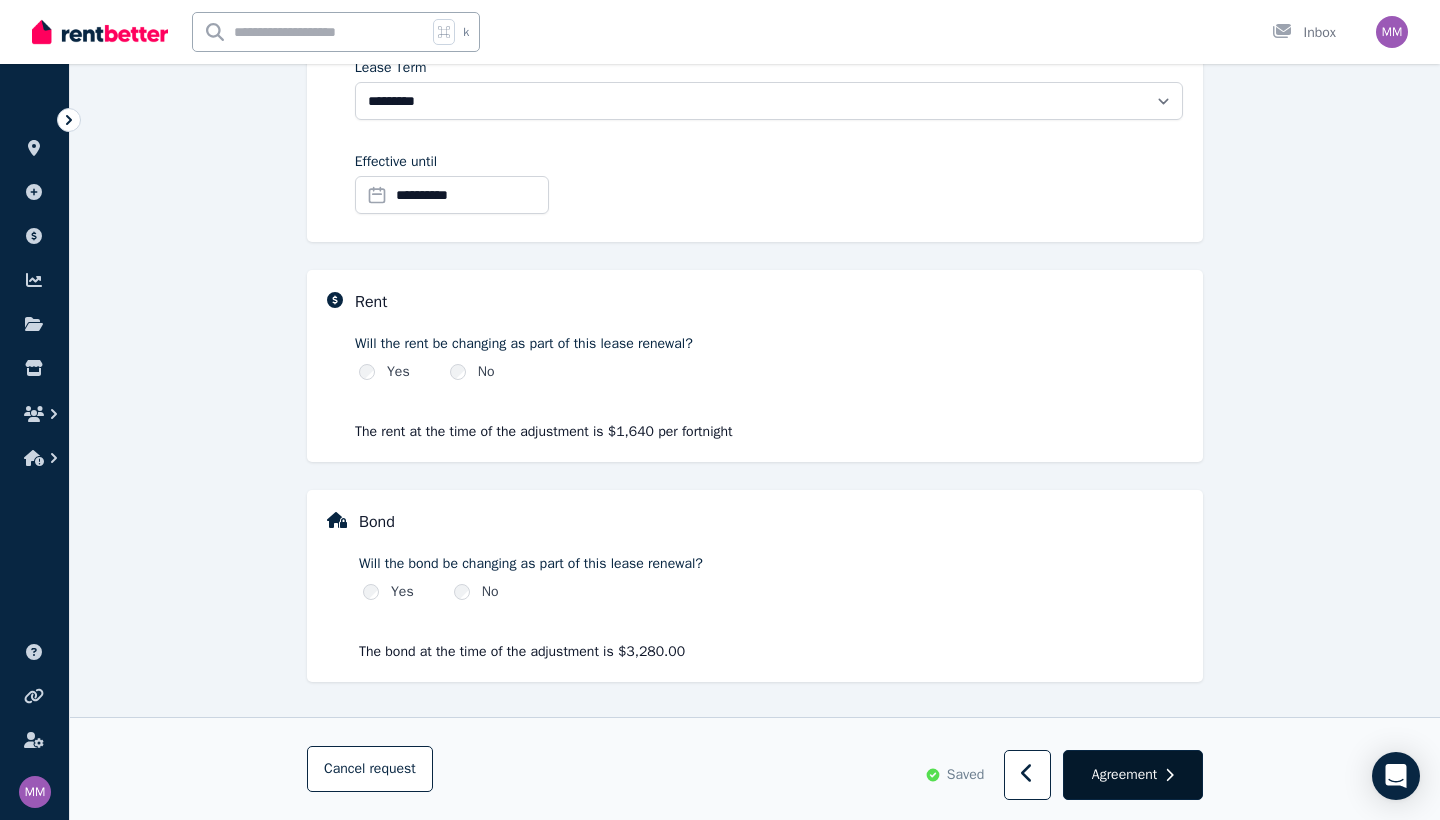 click on "Agreement" at bounding box center [1124, 775] 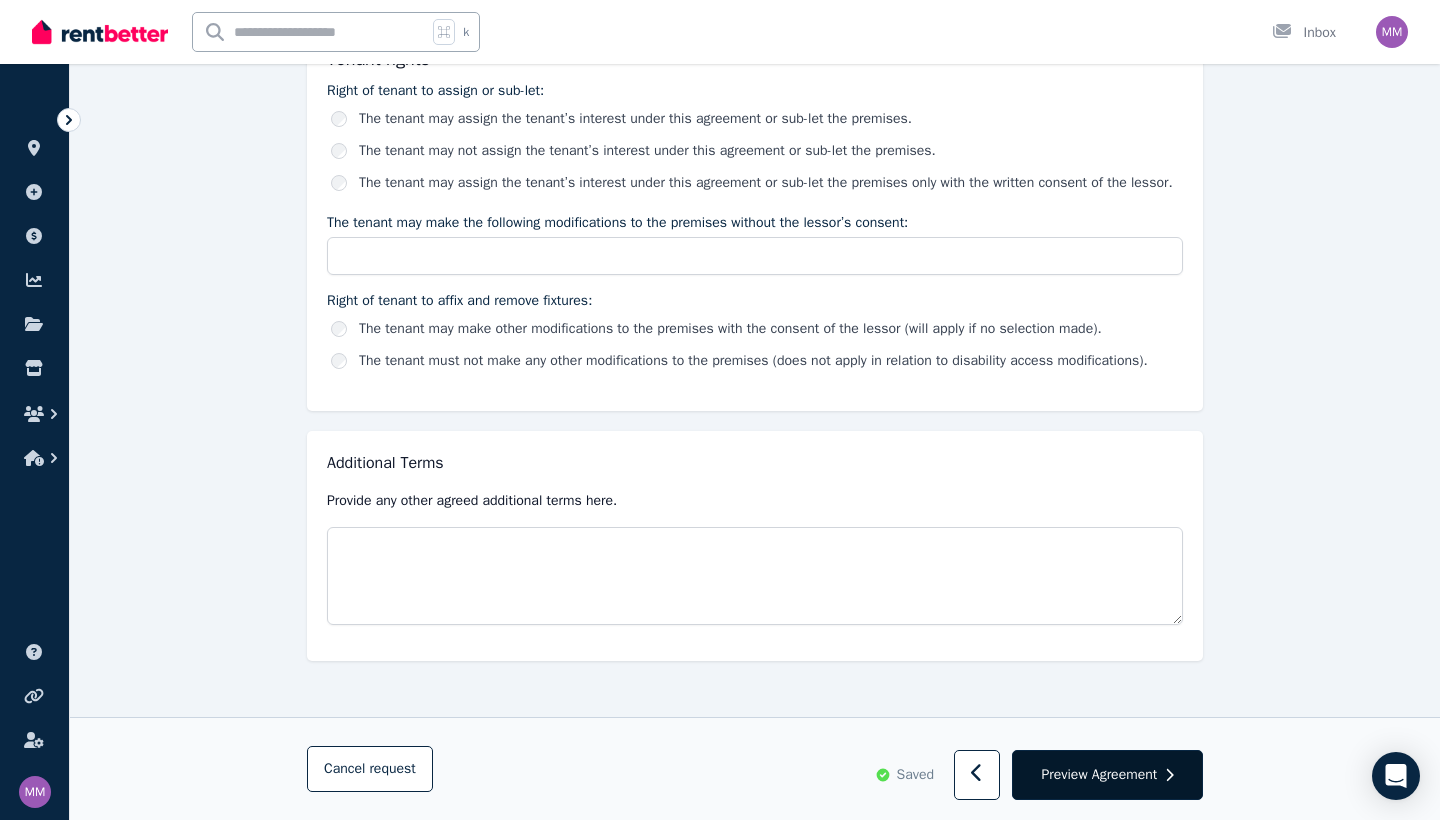 scroll, scrollTop: 2994, scrollLeft: 0, axis: vertical 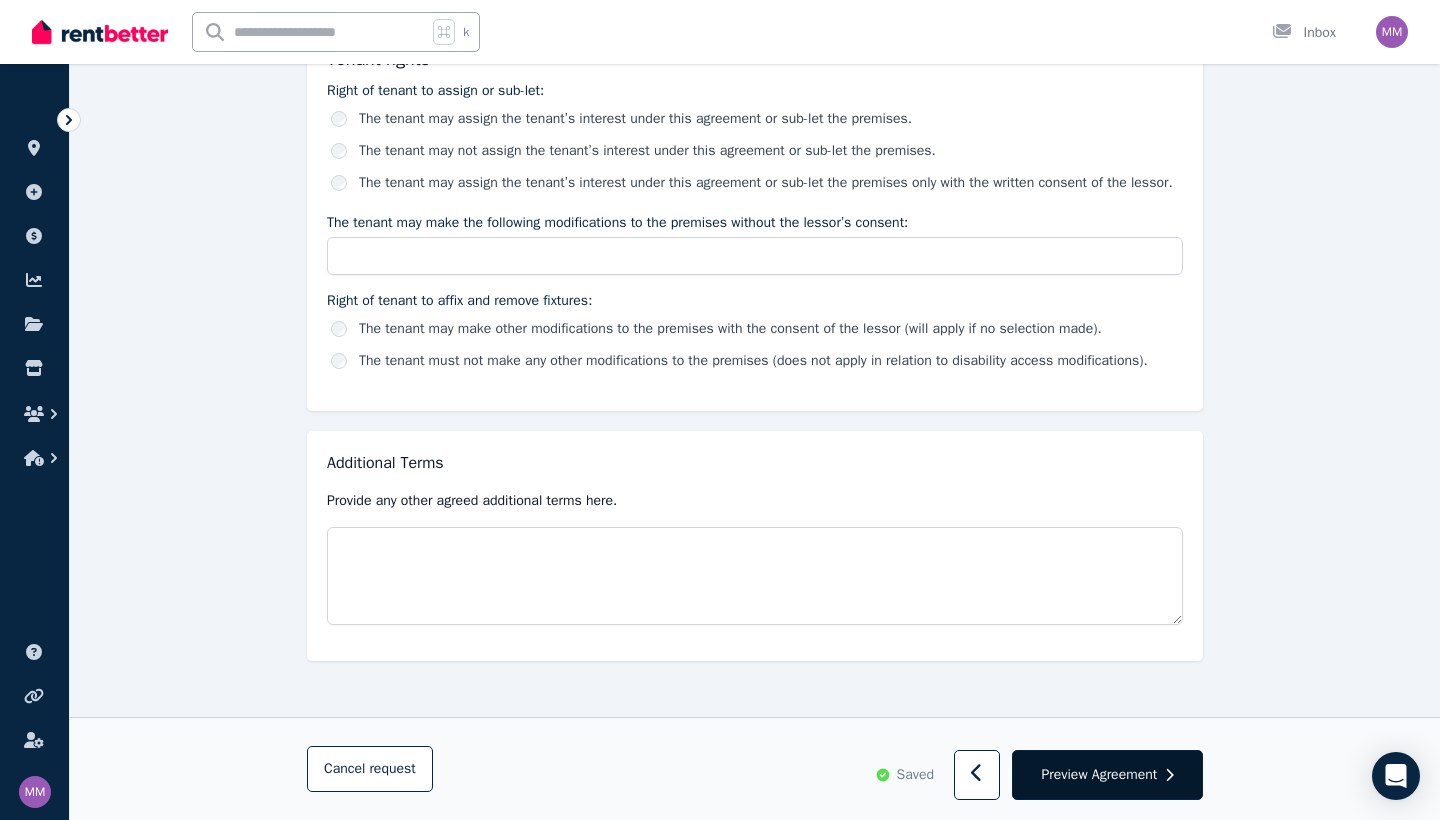 click on "Preview Agreement" at bounding box center (1099, 775) 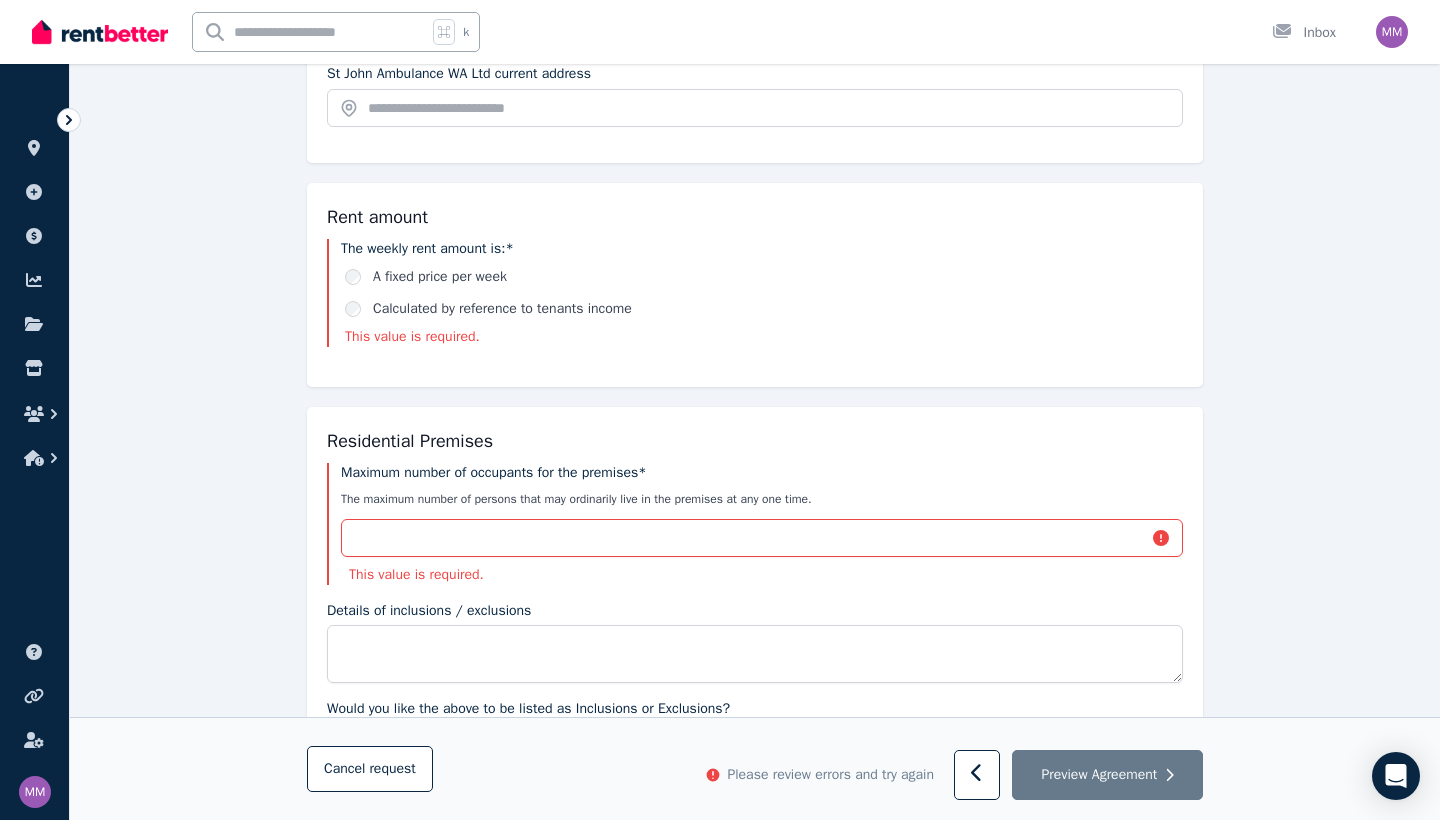 scroll, scrollTop: 552, scrollLeft: 0, axis: vertical 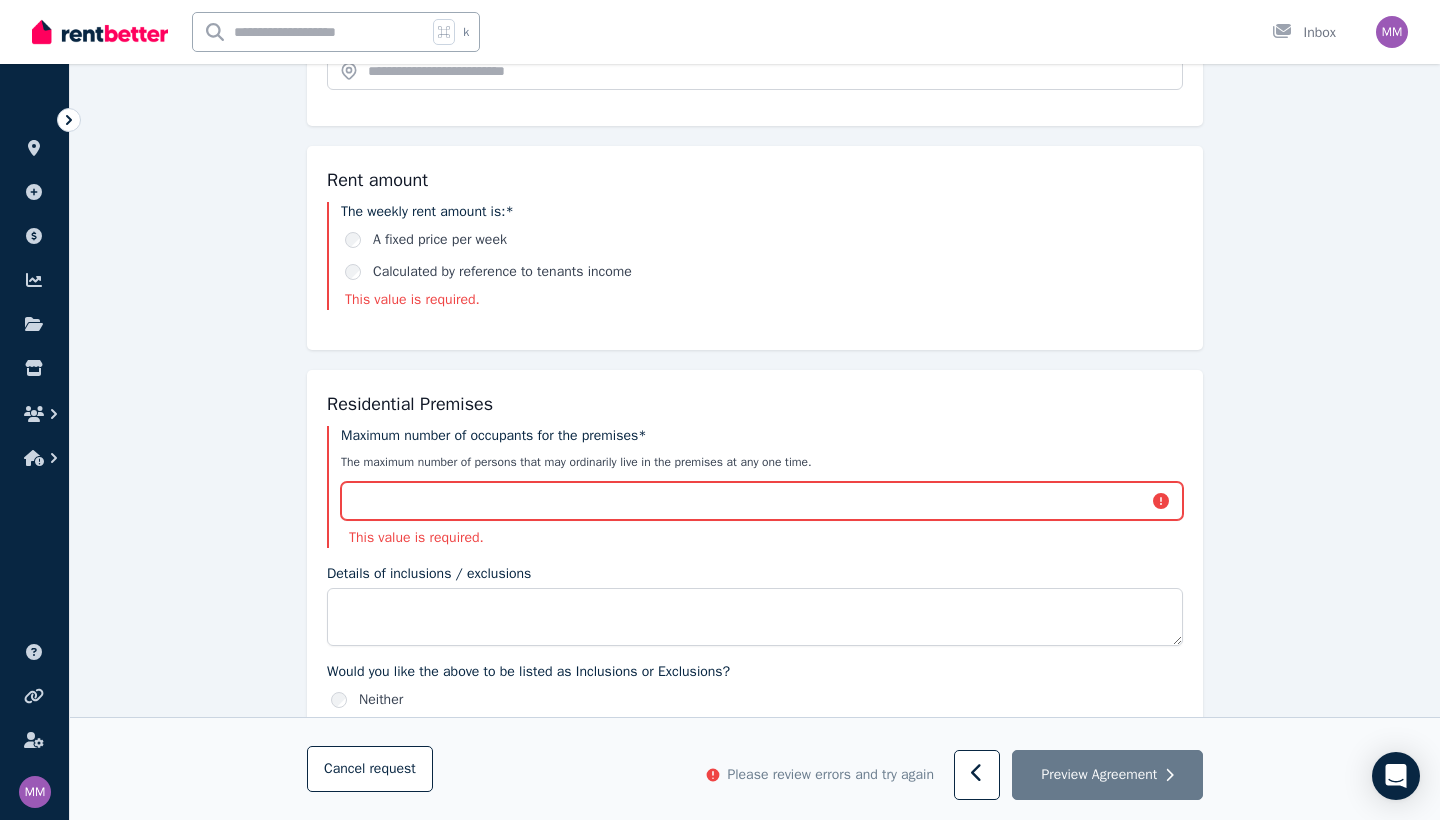 click on "Maximum number of occupants for the premises*" at bounding box center (762, 501) 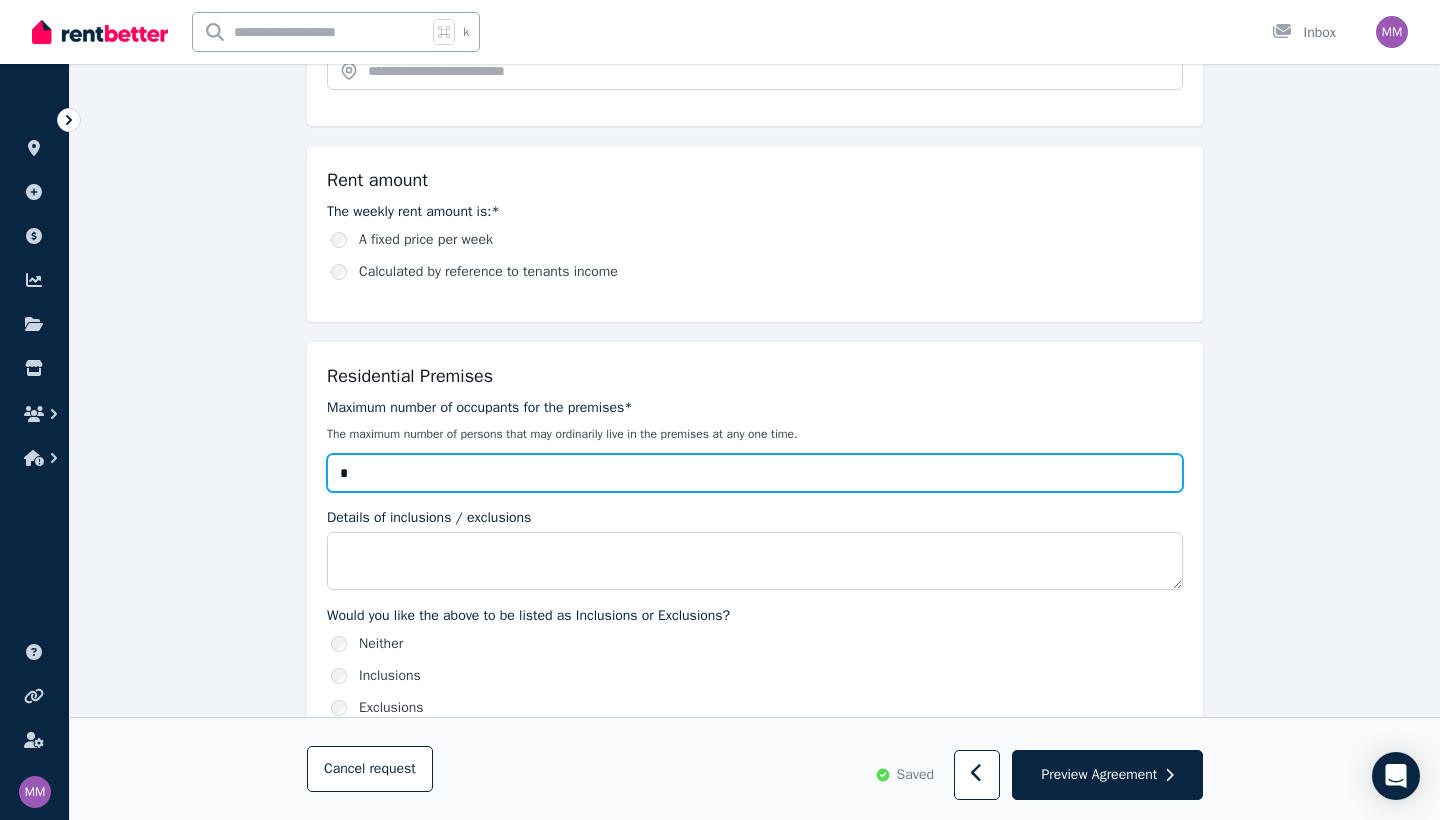 type on "*" 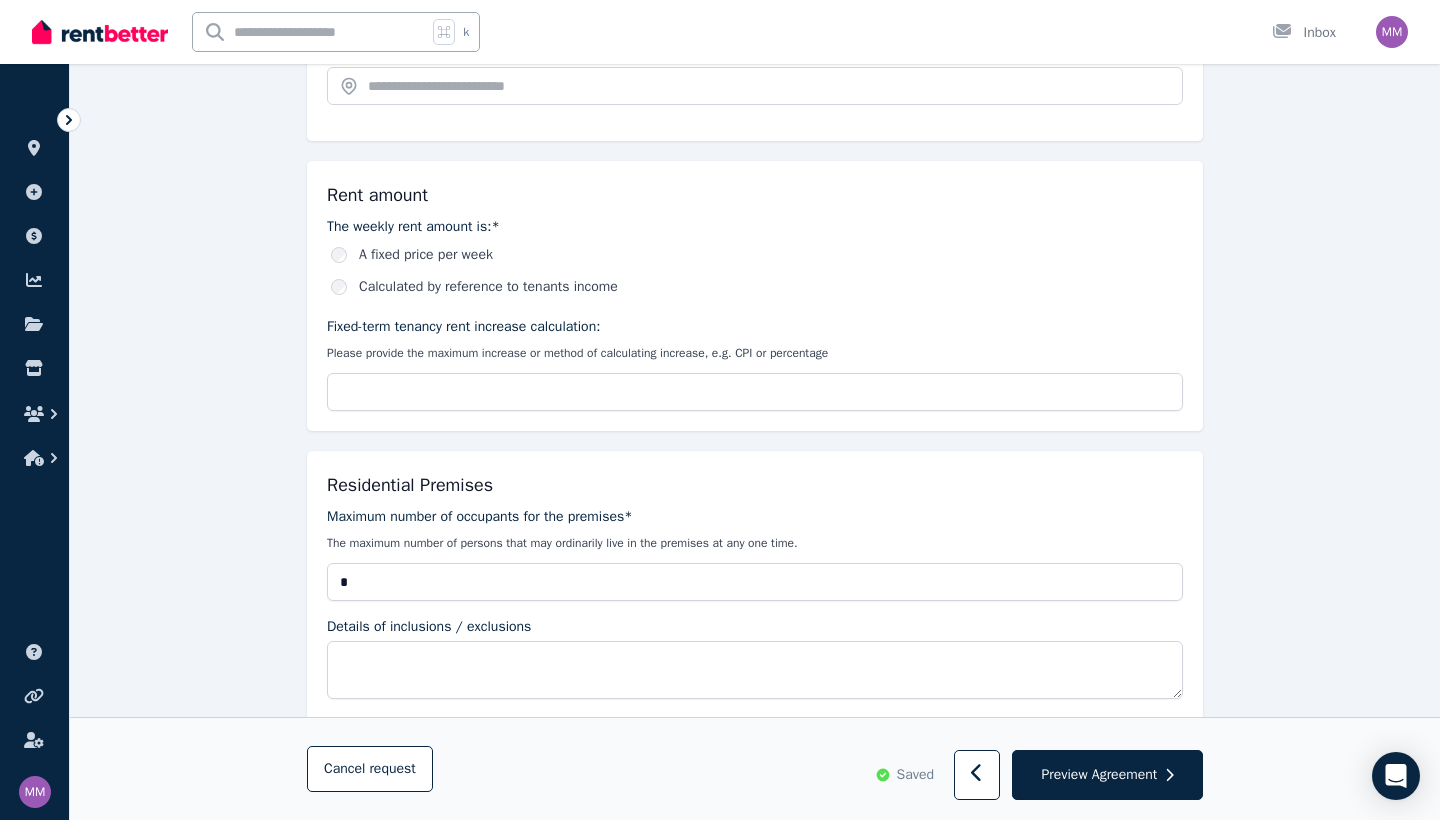 scroll, scrollTop: 533, scrollLeft: 0, axis: vertical 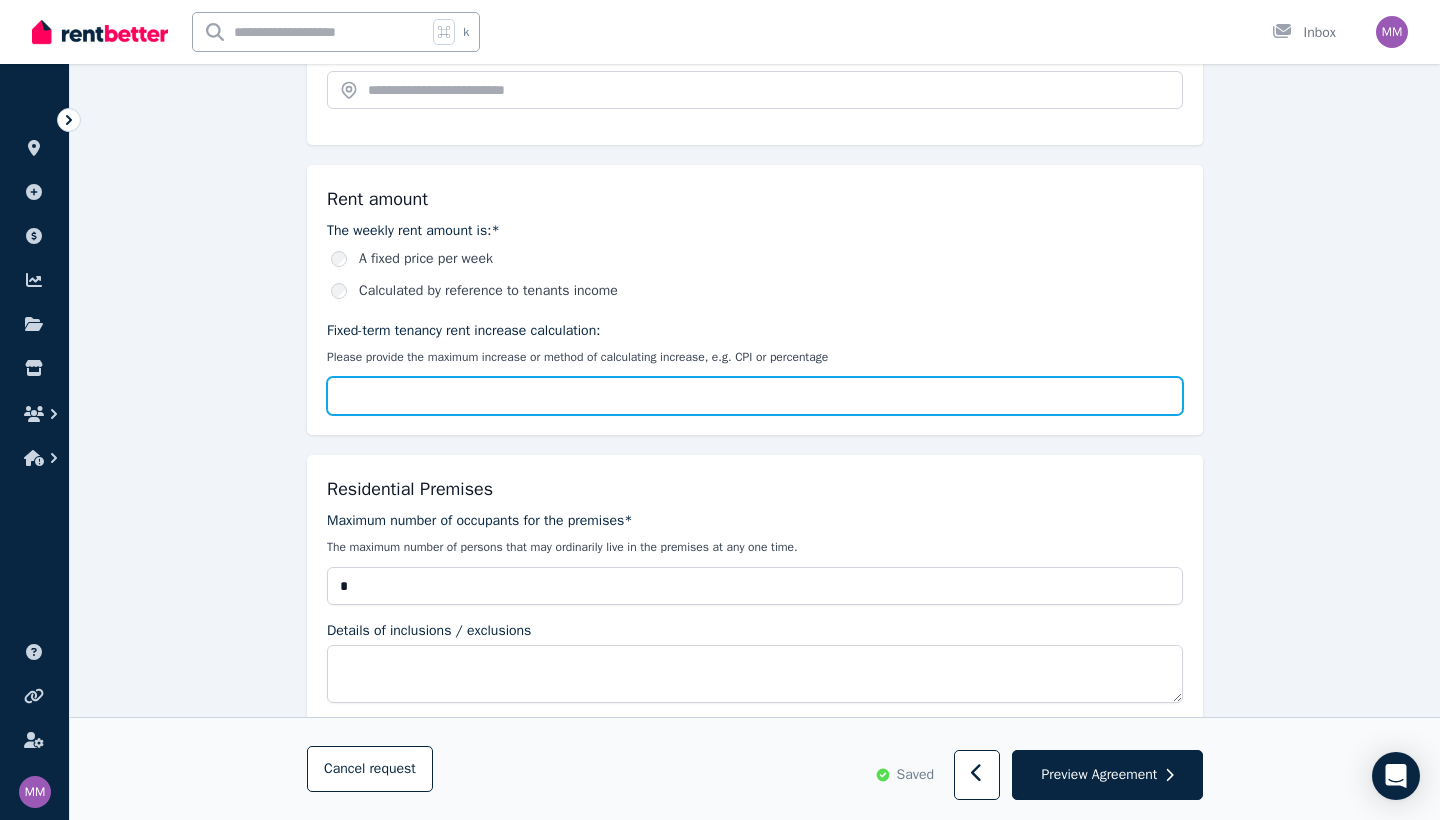 click on "Fixed-term tenancy rent increase calculation:" at bounding box center (755, 396) 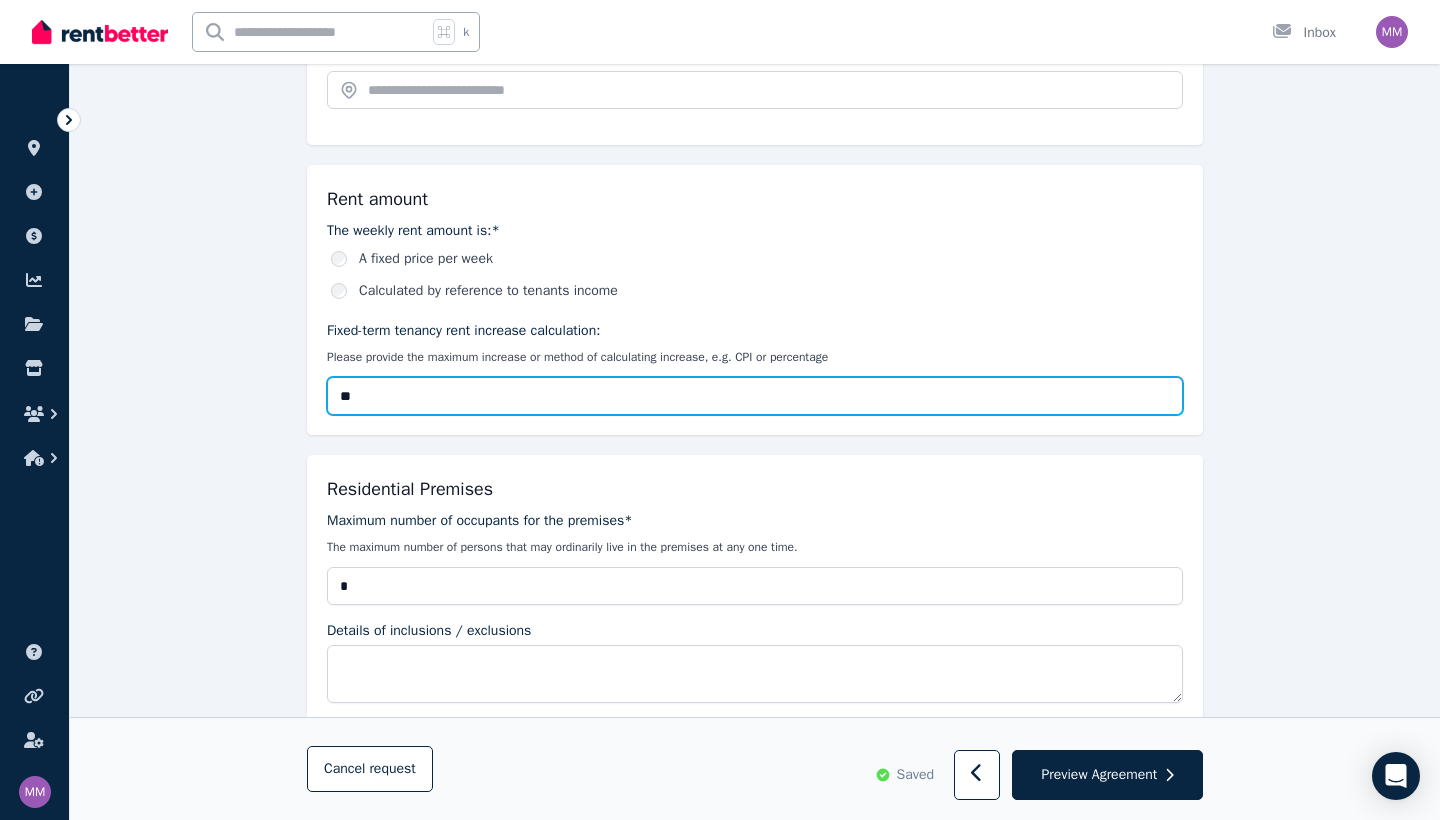 type on "*" 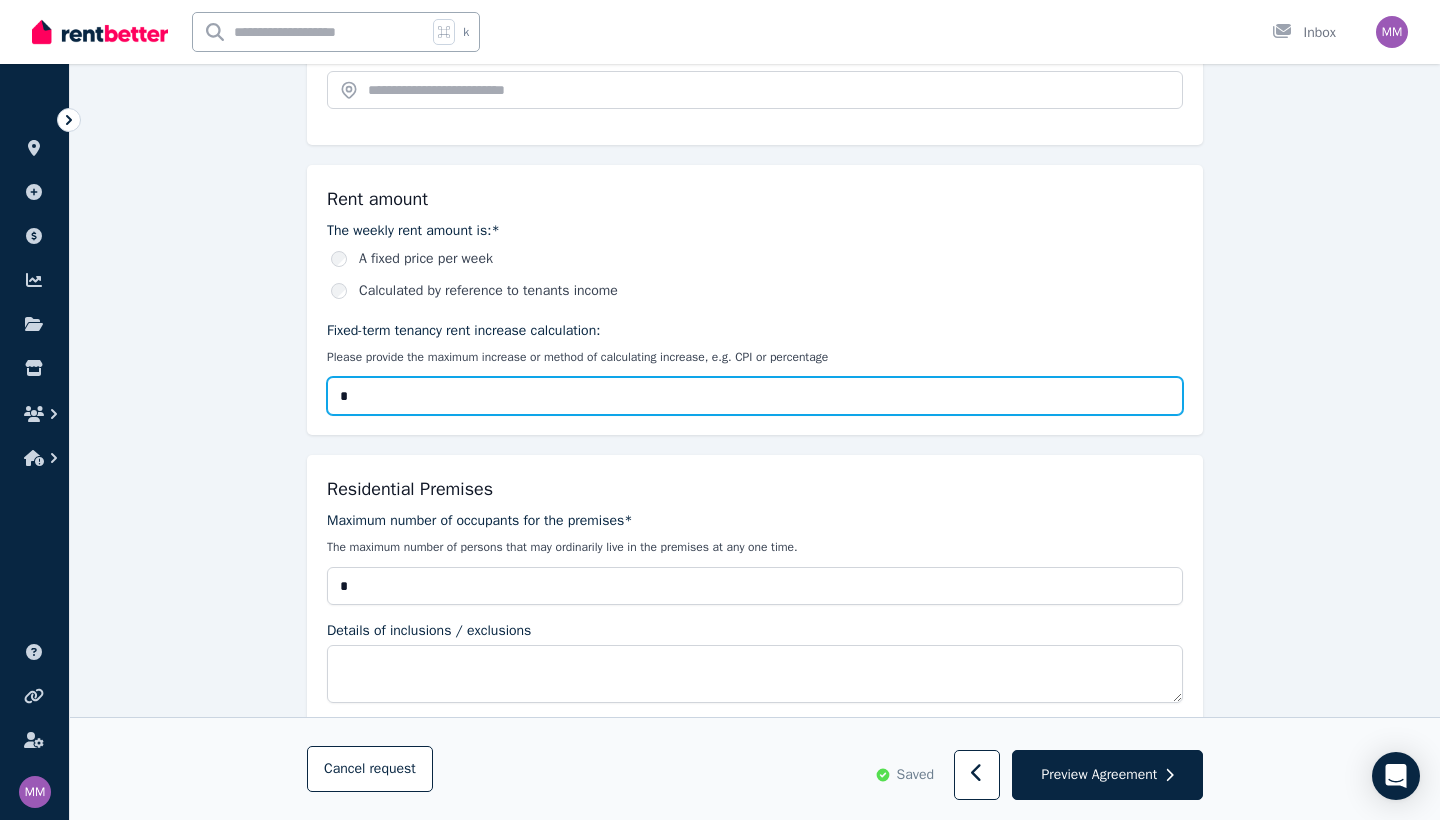 type 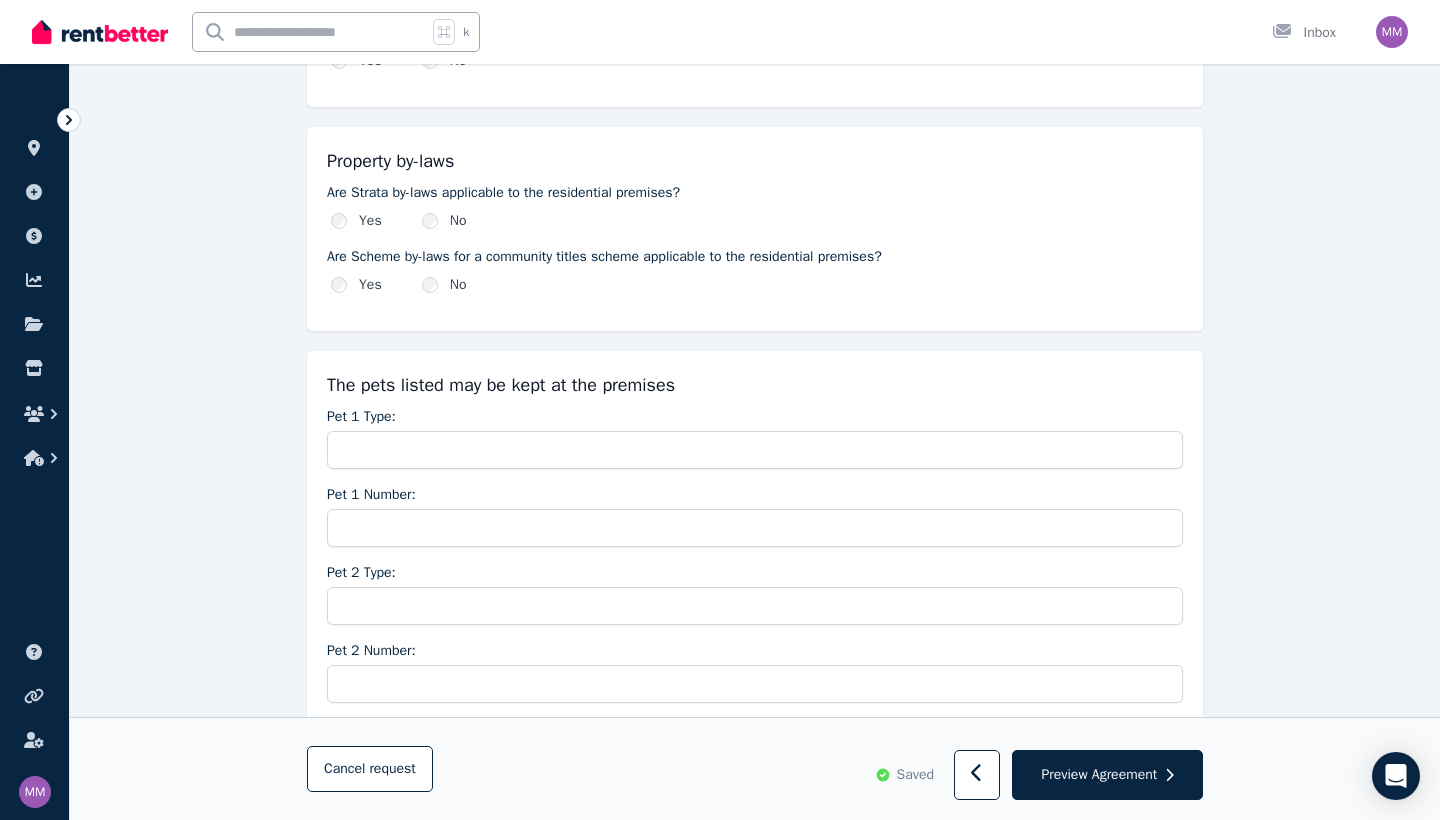 scroll, scrollTop: 2497, scrollLeft: 0, axis: vertical 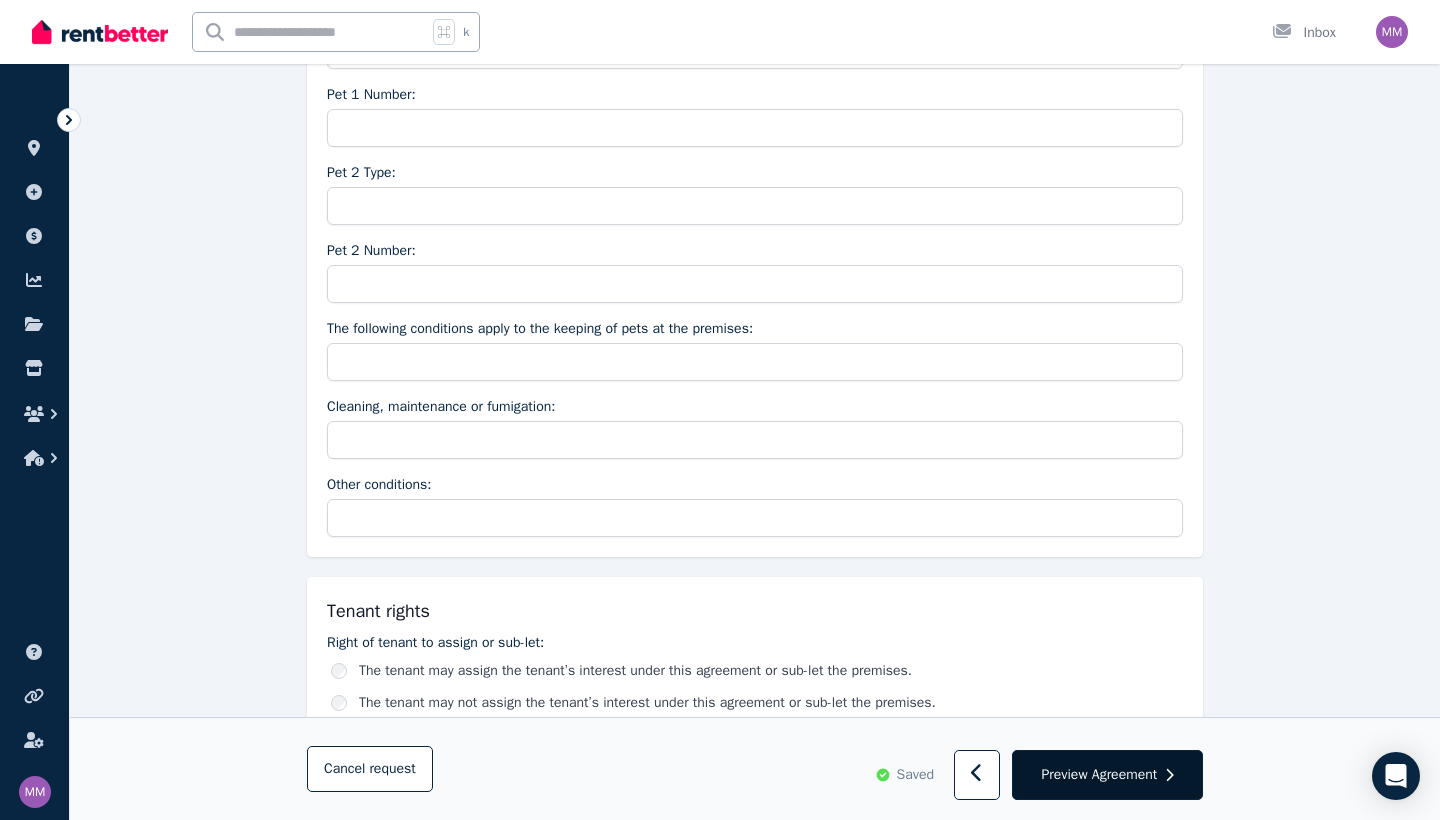click on "Preview Agreement" at bounding box center [1107, 776] 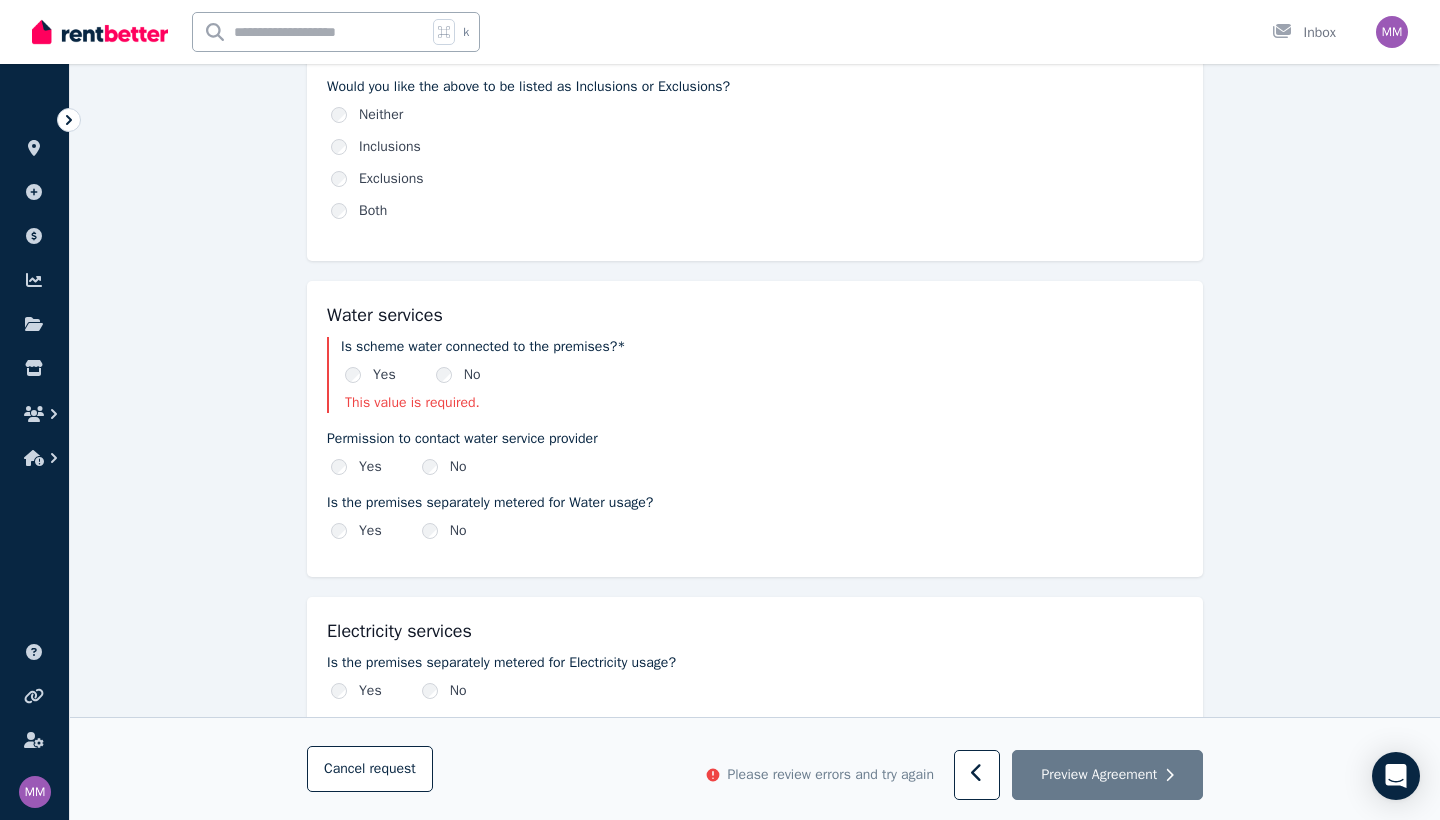 scroll, scrollTop: 1167, scrollLeft: 0, axis: vertical 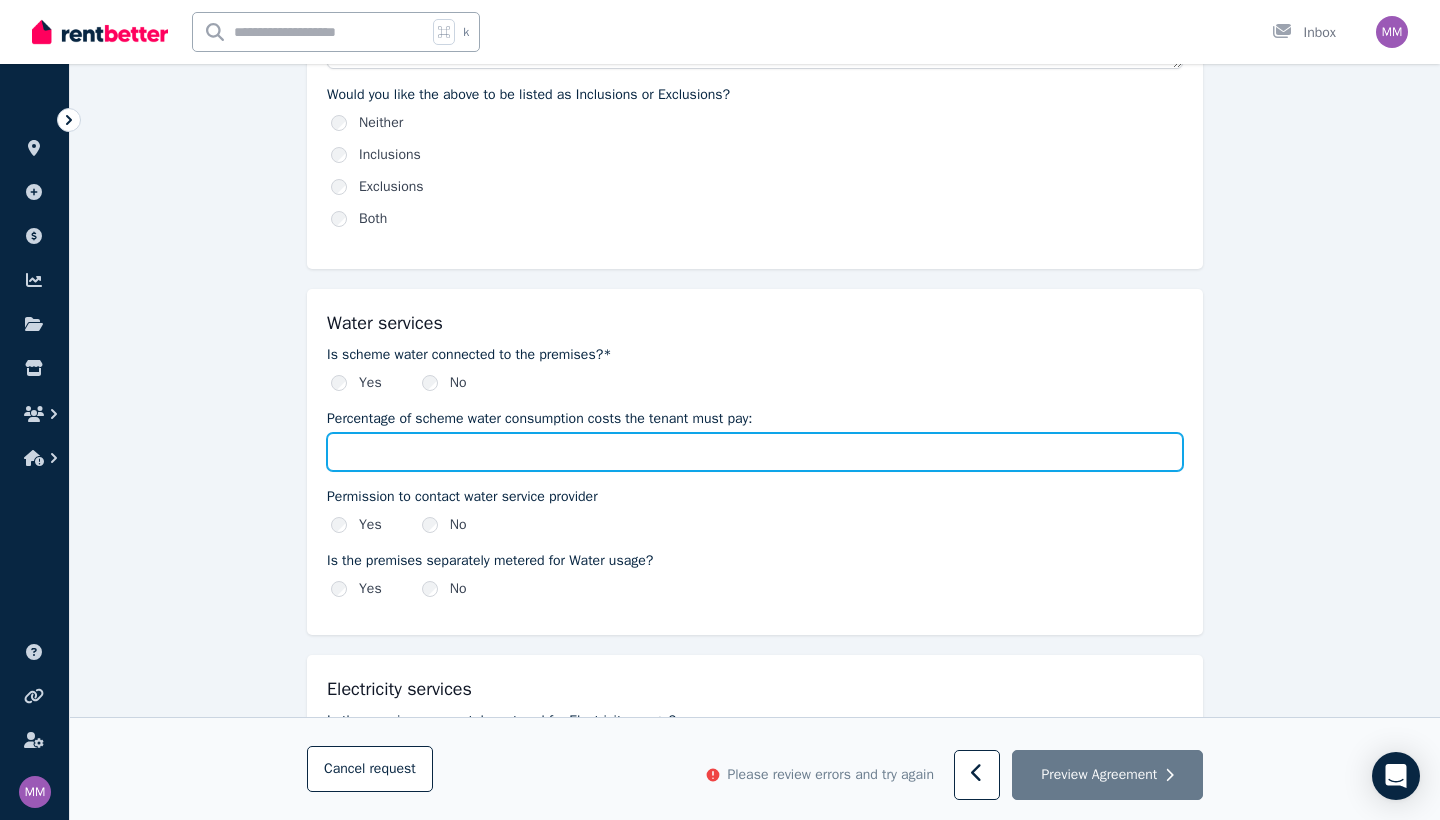 click on "Percentage of scheme water consumption costs the tenant must pay:" at bounding box center (755, 452) 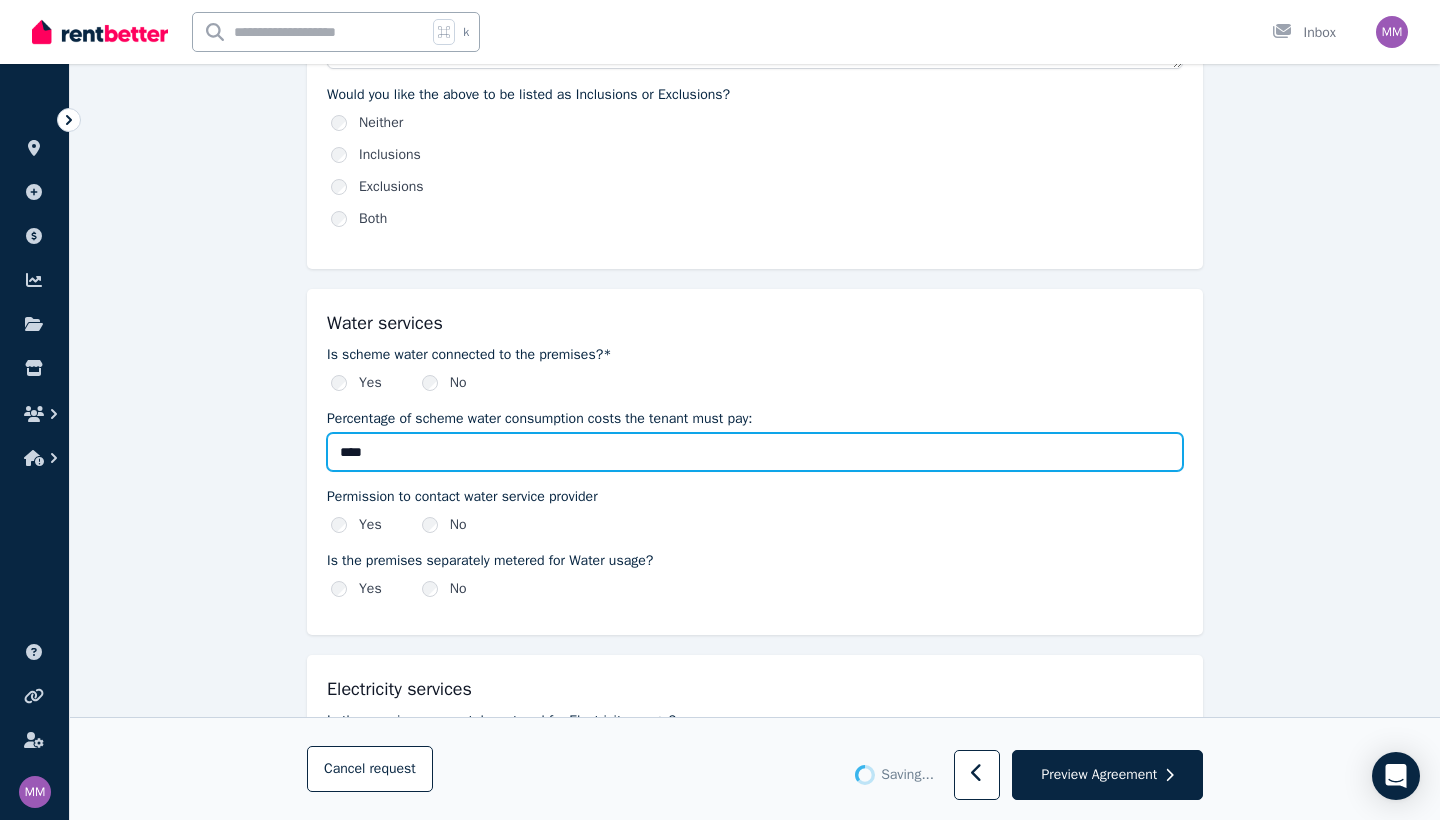 type on "****" 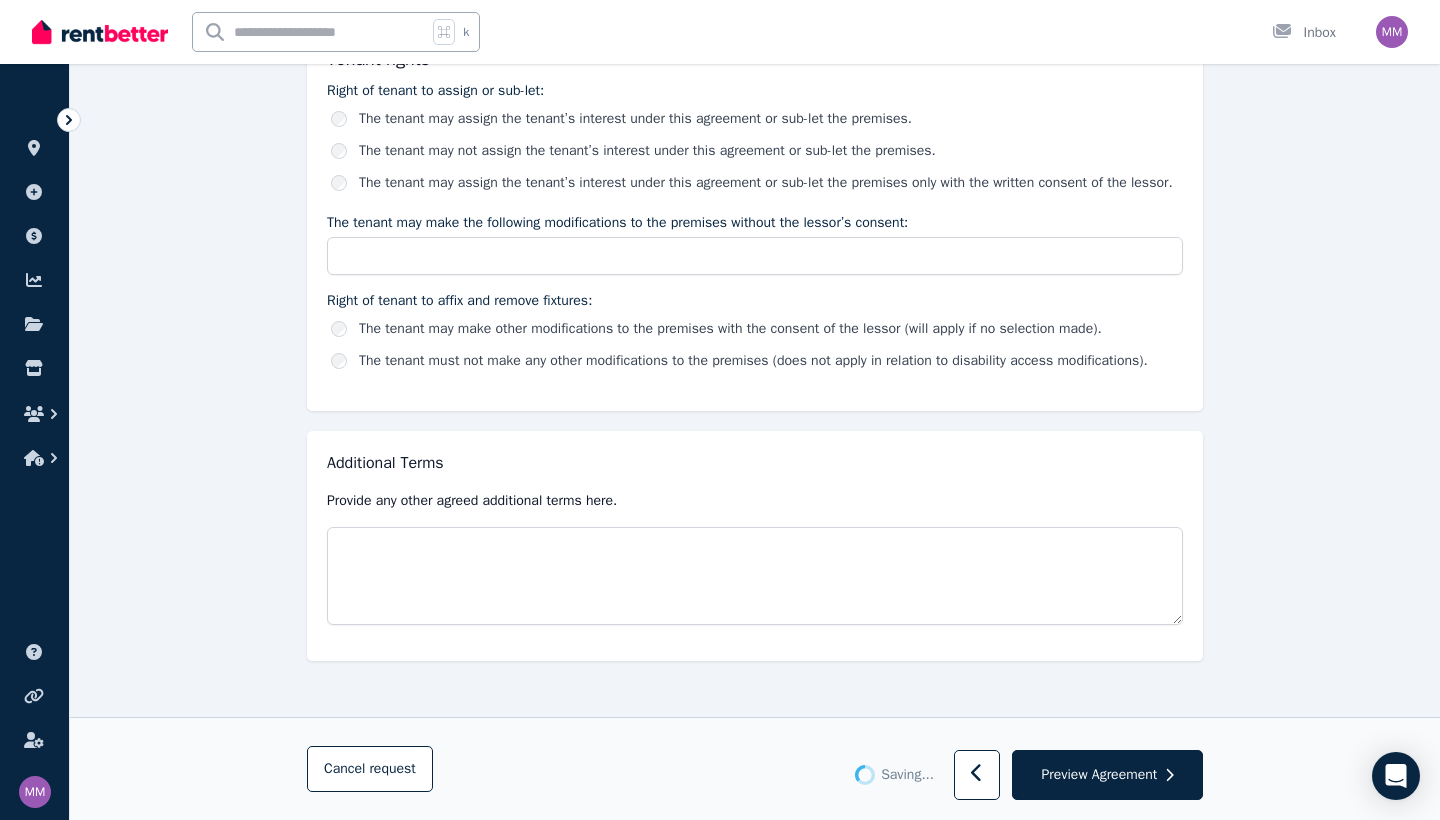 scroll, scrollTop: 3230, scrollLeft: 0, axis: vertical 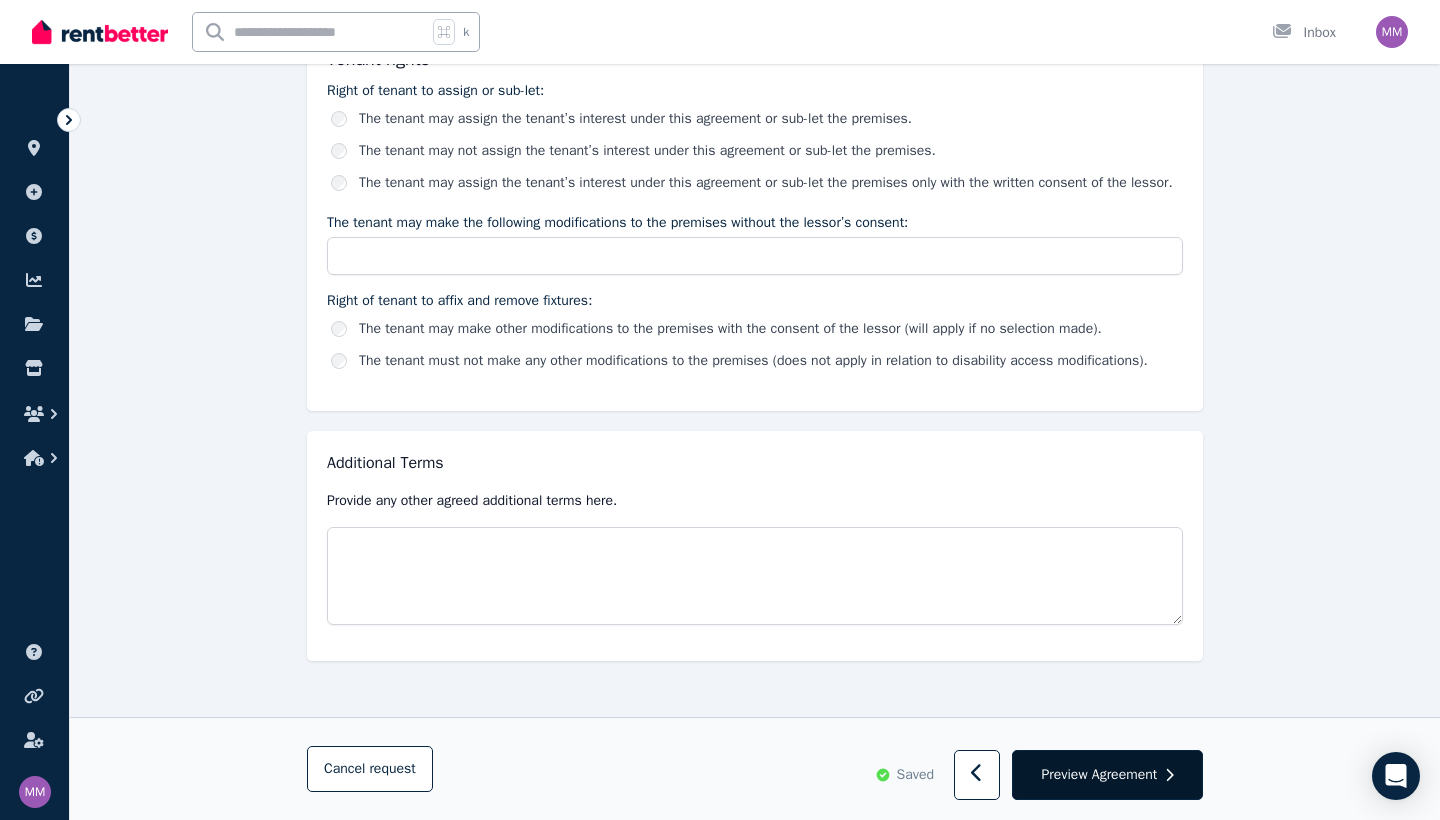 click on "Preview Agreement" at bounding box center (1099, 775) 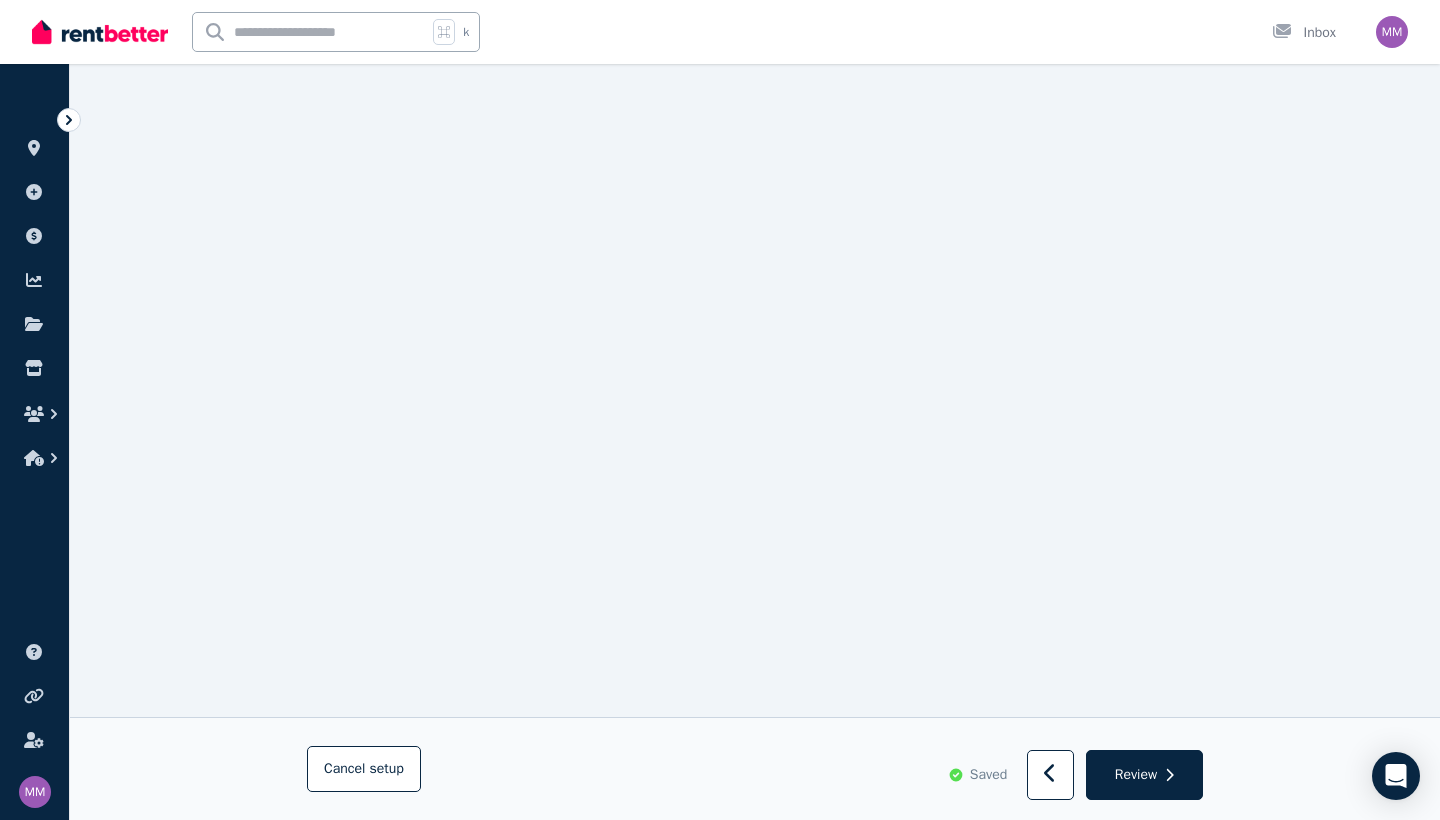scroll, scrollTop: 2142, scrollLeft: 0, axis: vertical 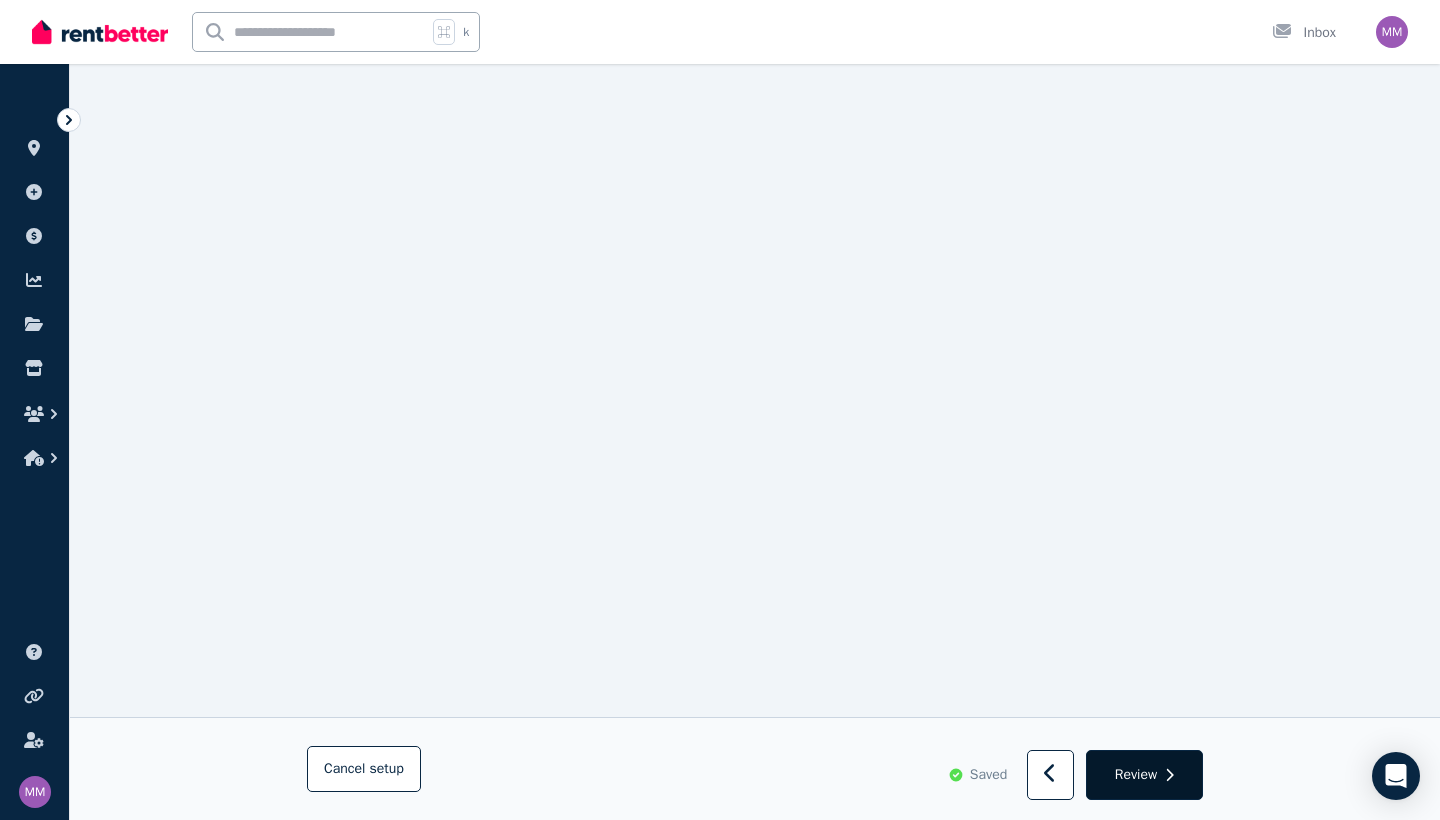 click on "Review" at bounding box center [1136, 775] 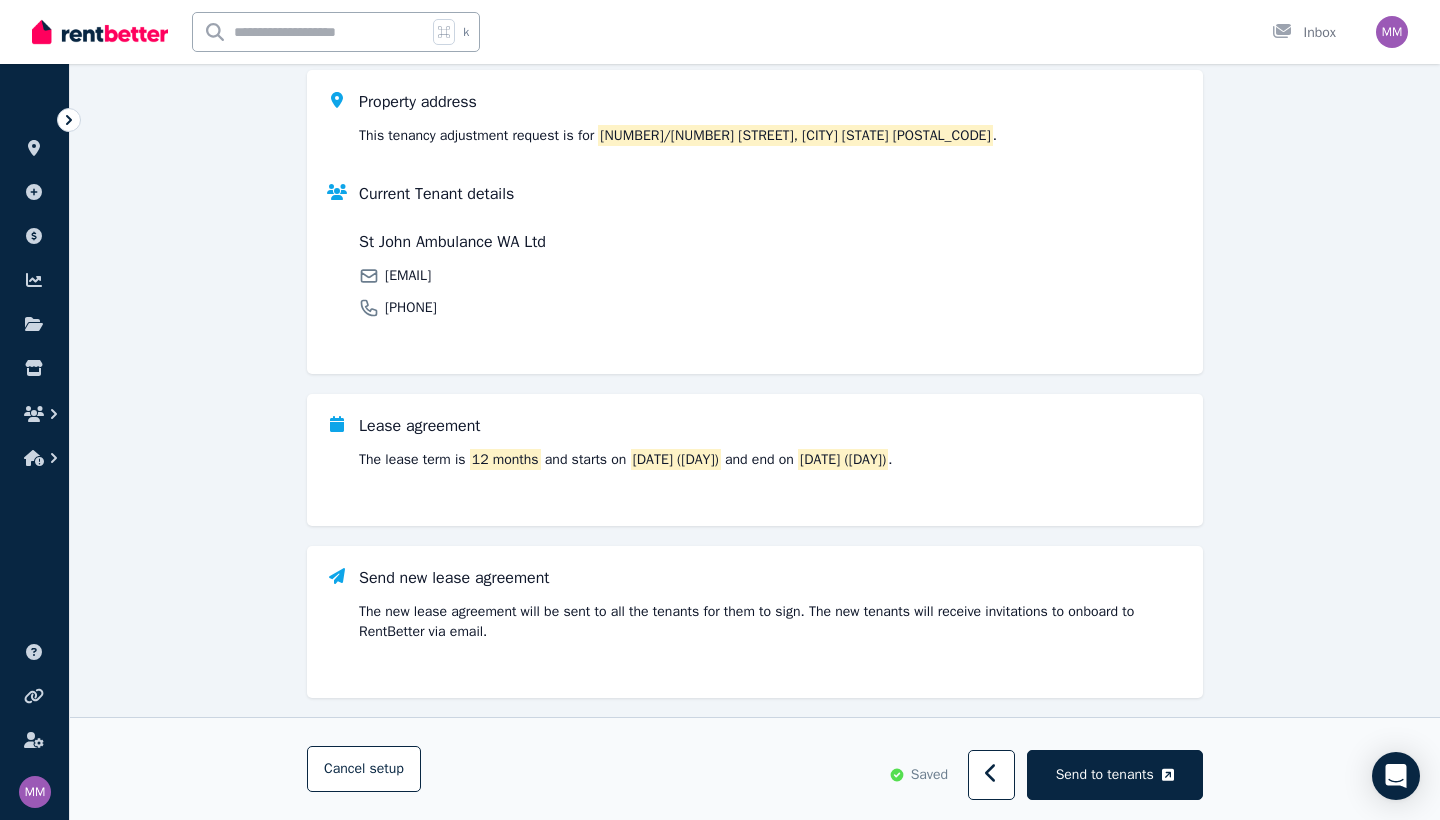 scroll, scrollTop: 288, scrollLeft: 0, axis: vertical 